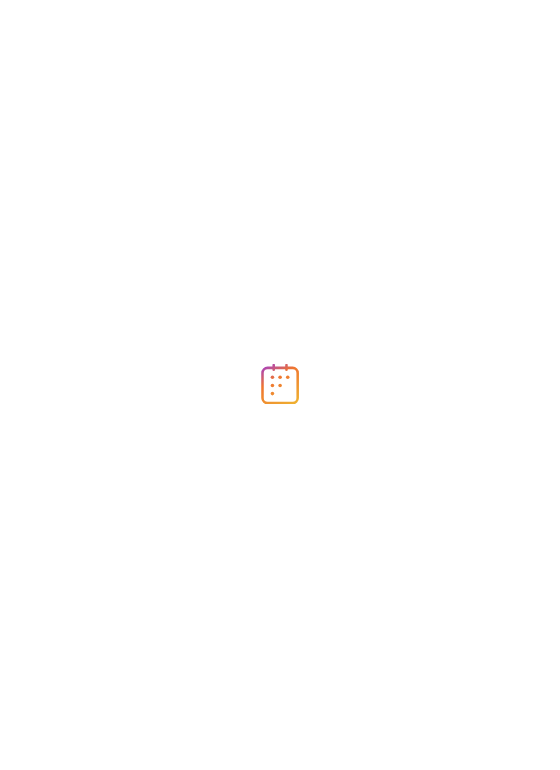scroll, scrollTop: 0, scrollLeft: 0, axis: both 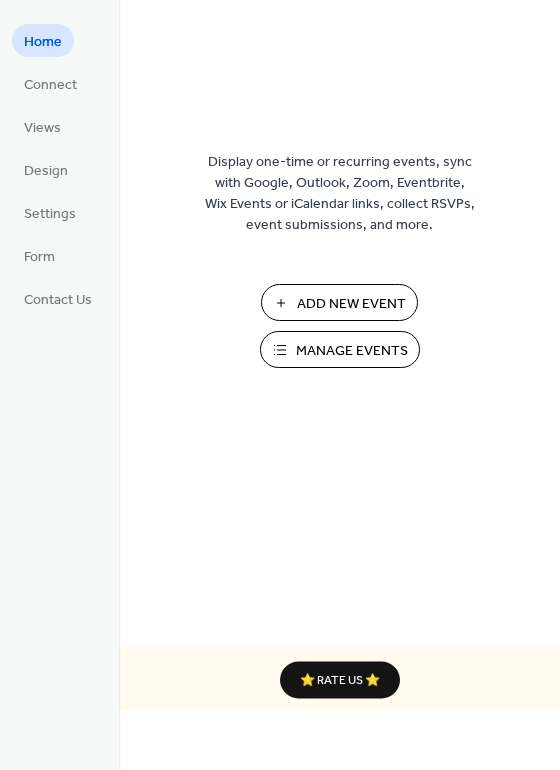 click on "Manage Events" at bounding box center (352, 351) 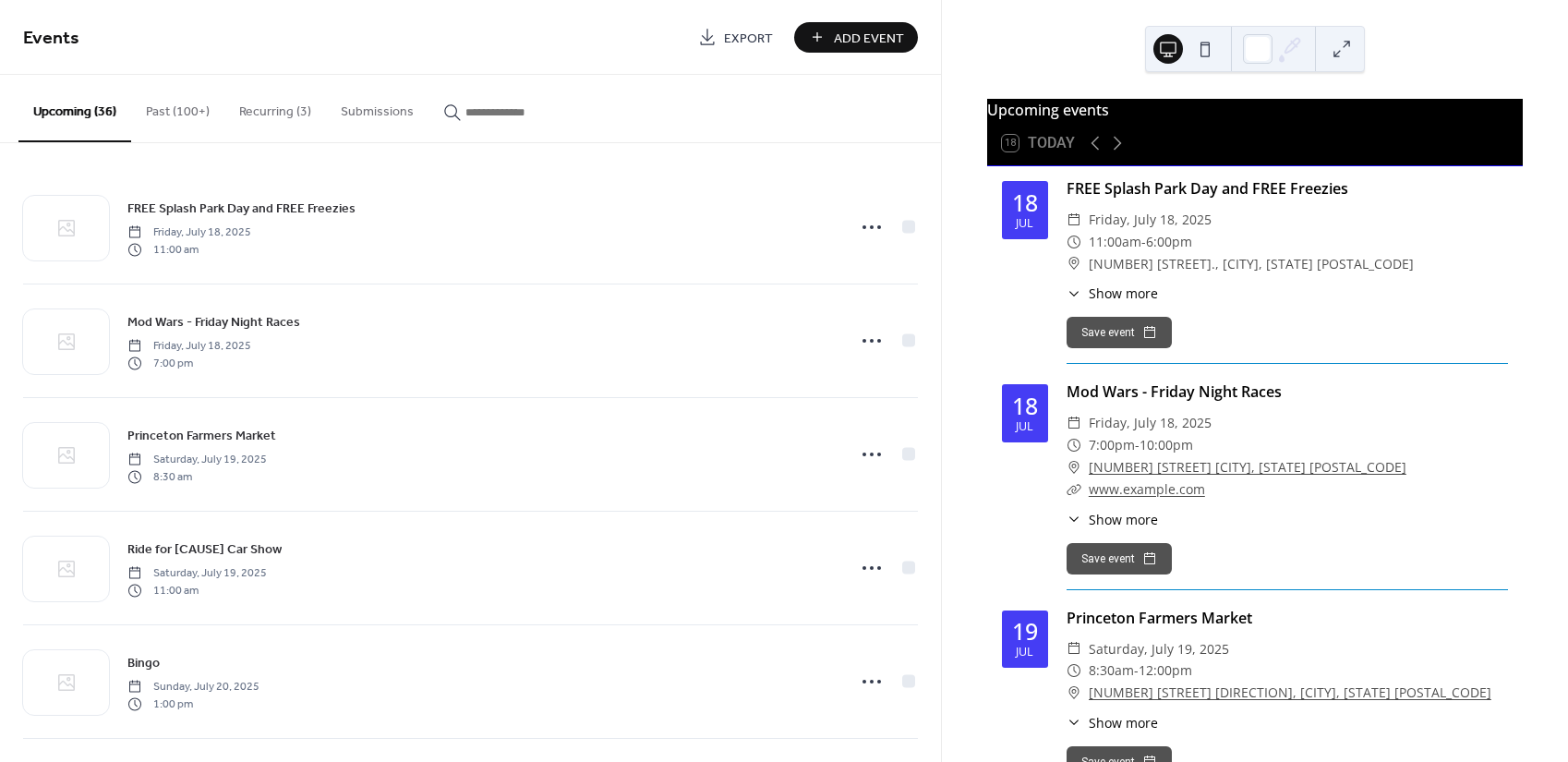 scroll, scrollTop: 0, scrollLeft: 0, axis: both 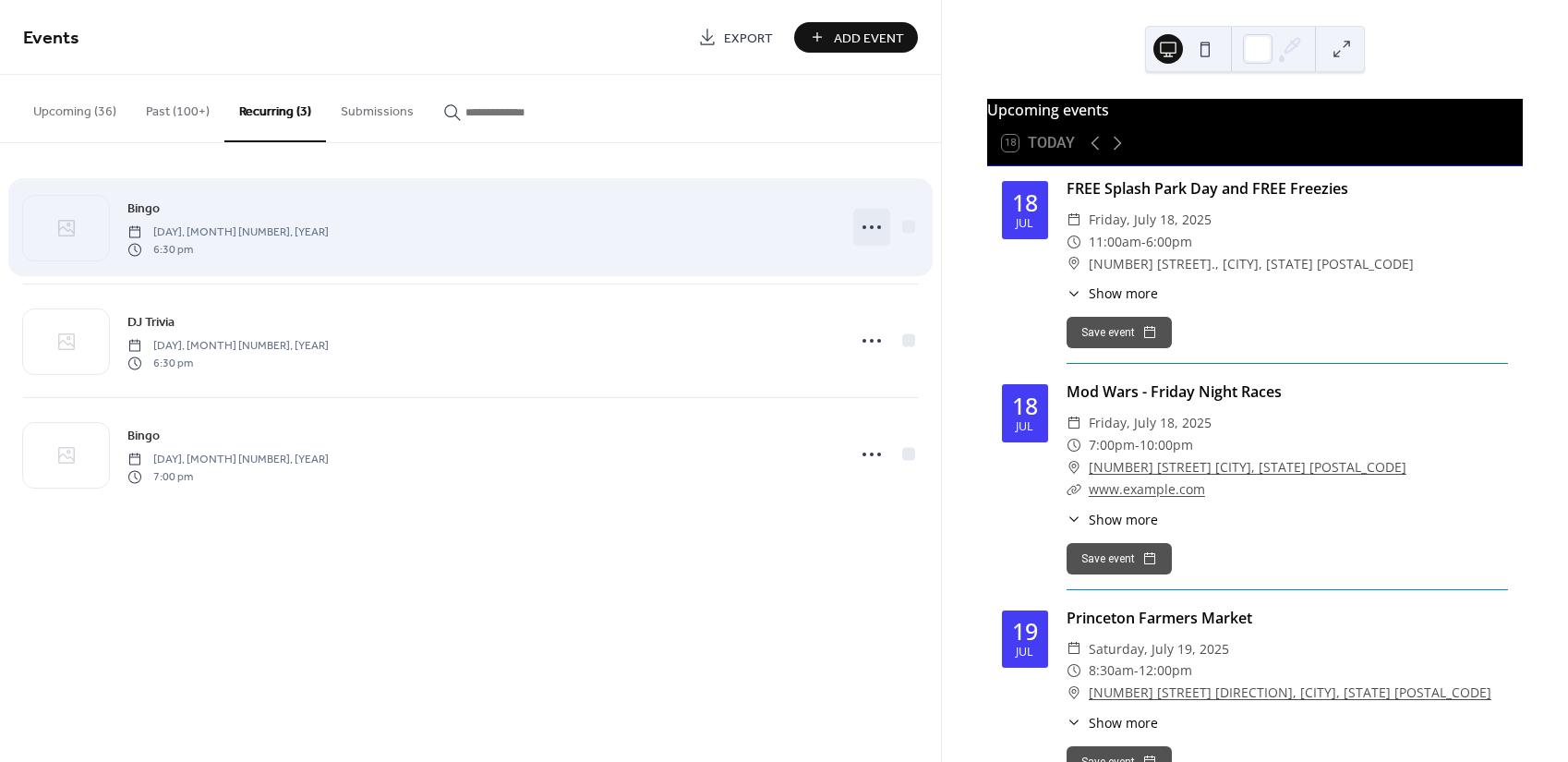 click 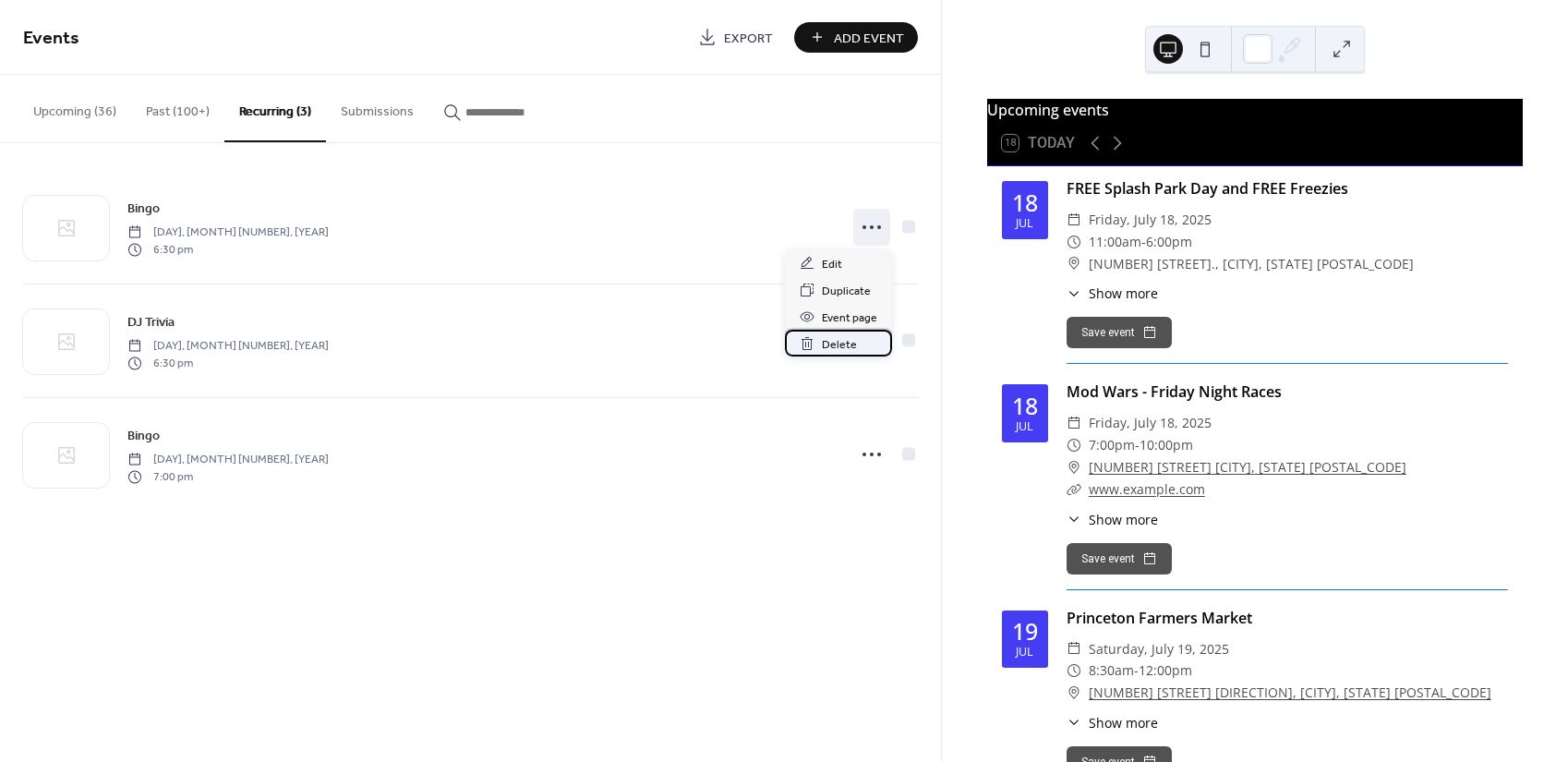 click on "Delete" at bounding box center [839, 345] 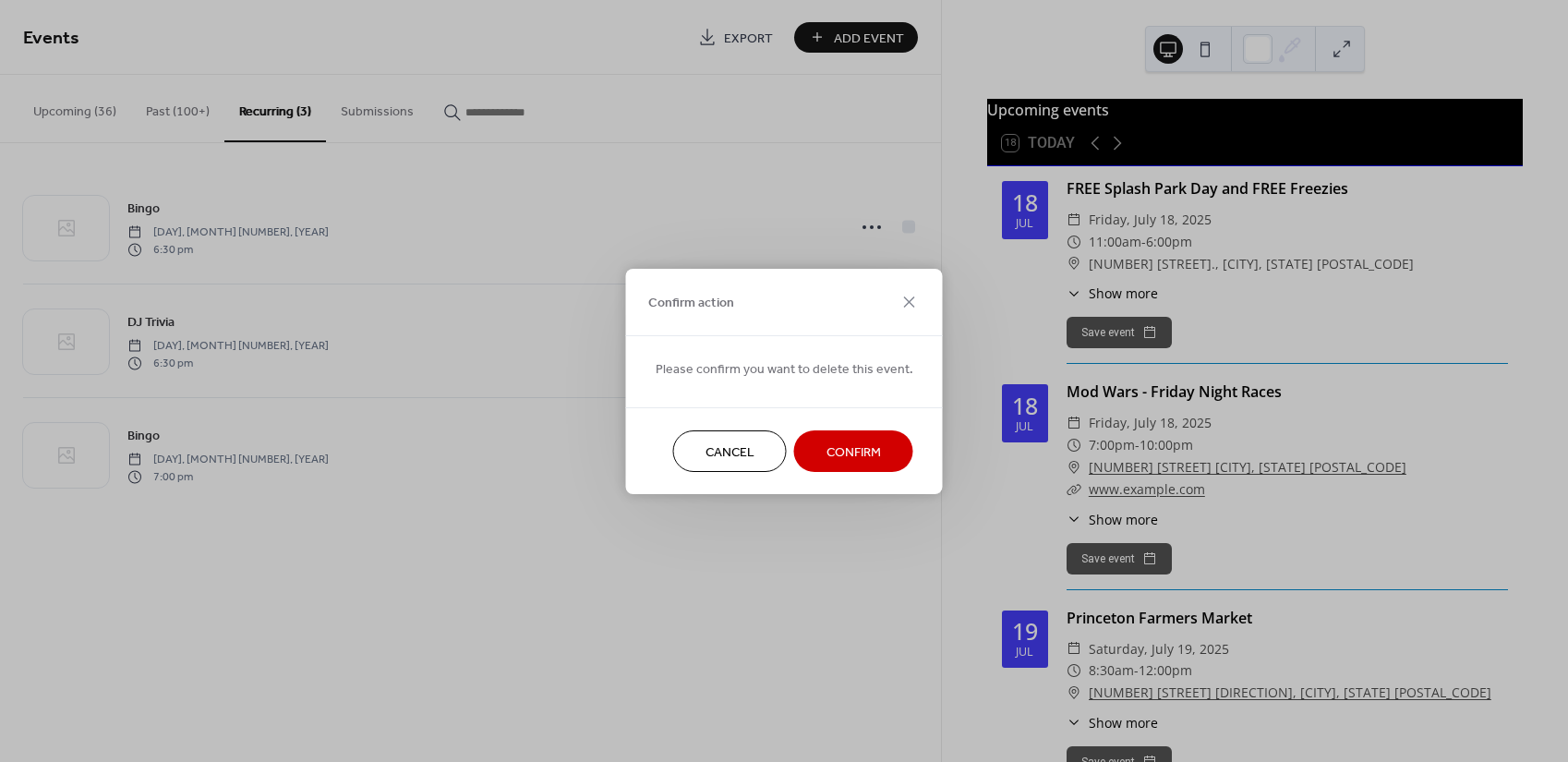 click on "Confirm" at bounding box center (853, 452) 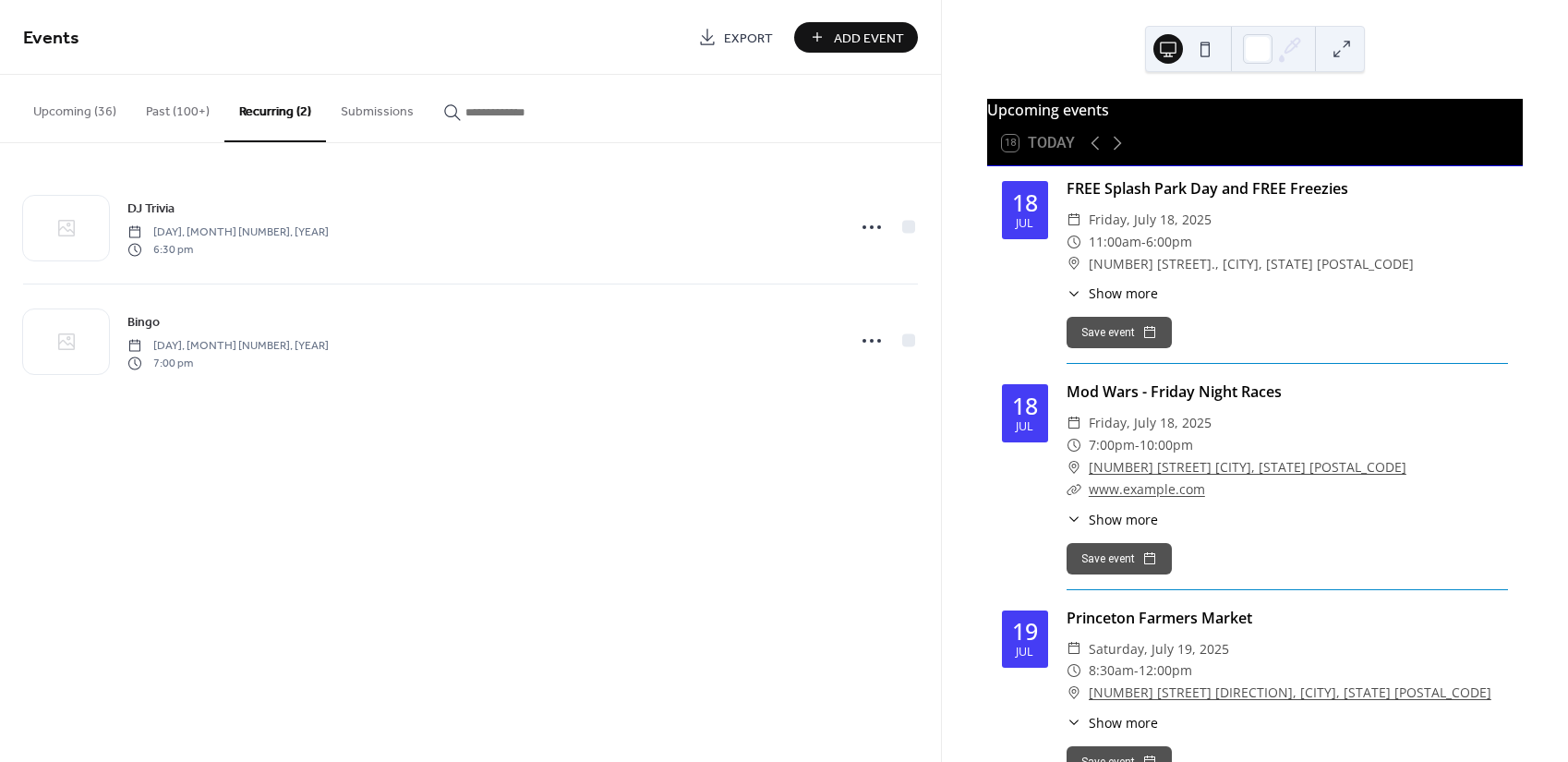 click on "Upcoming (36)" at bounding box center [75, 107] 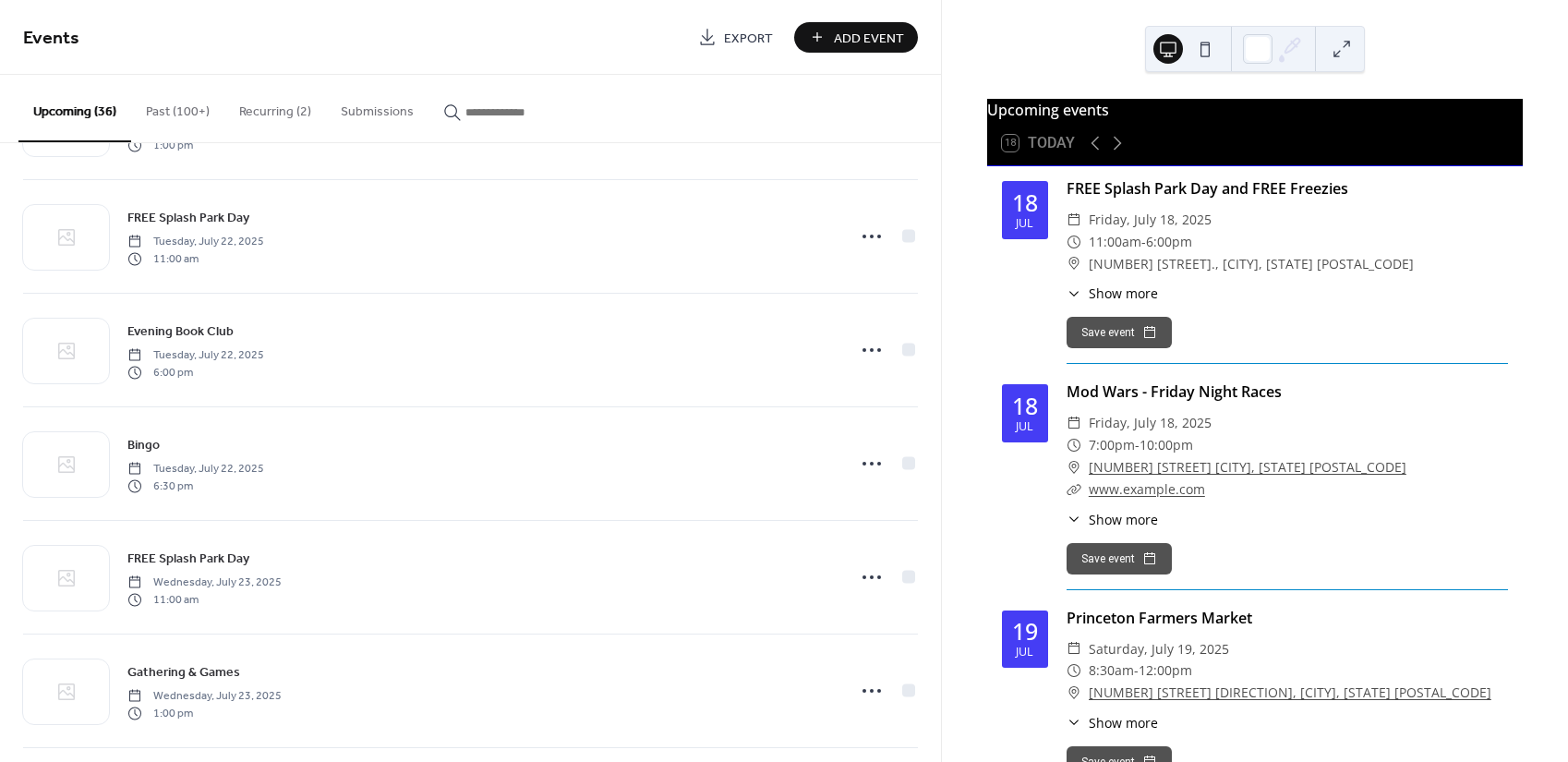 scroll, scrollTop: 512, scrollLeft: 0, axis: vertical 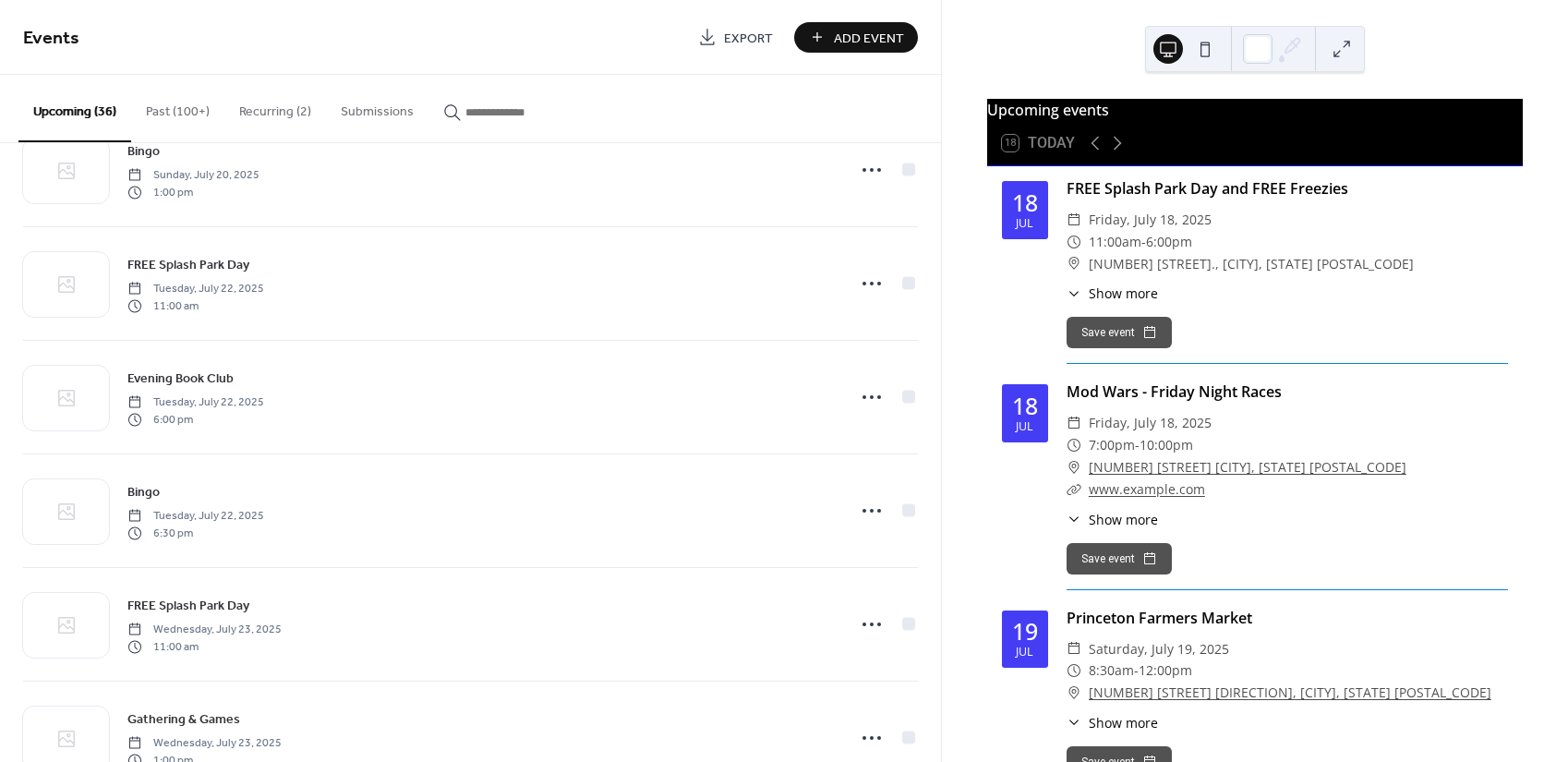 click on "Add Event" at bounding box center (869, 38) 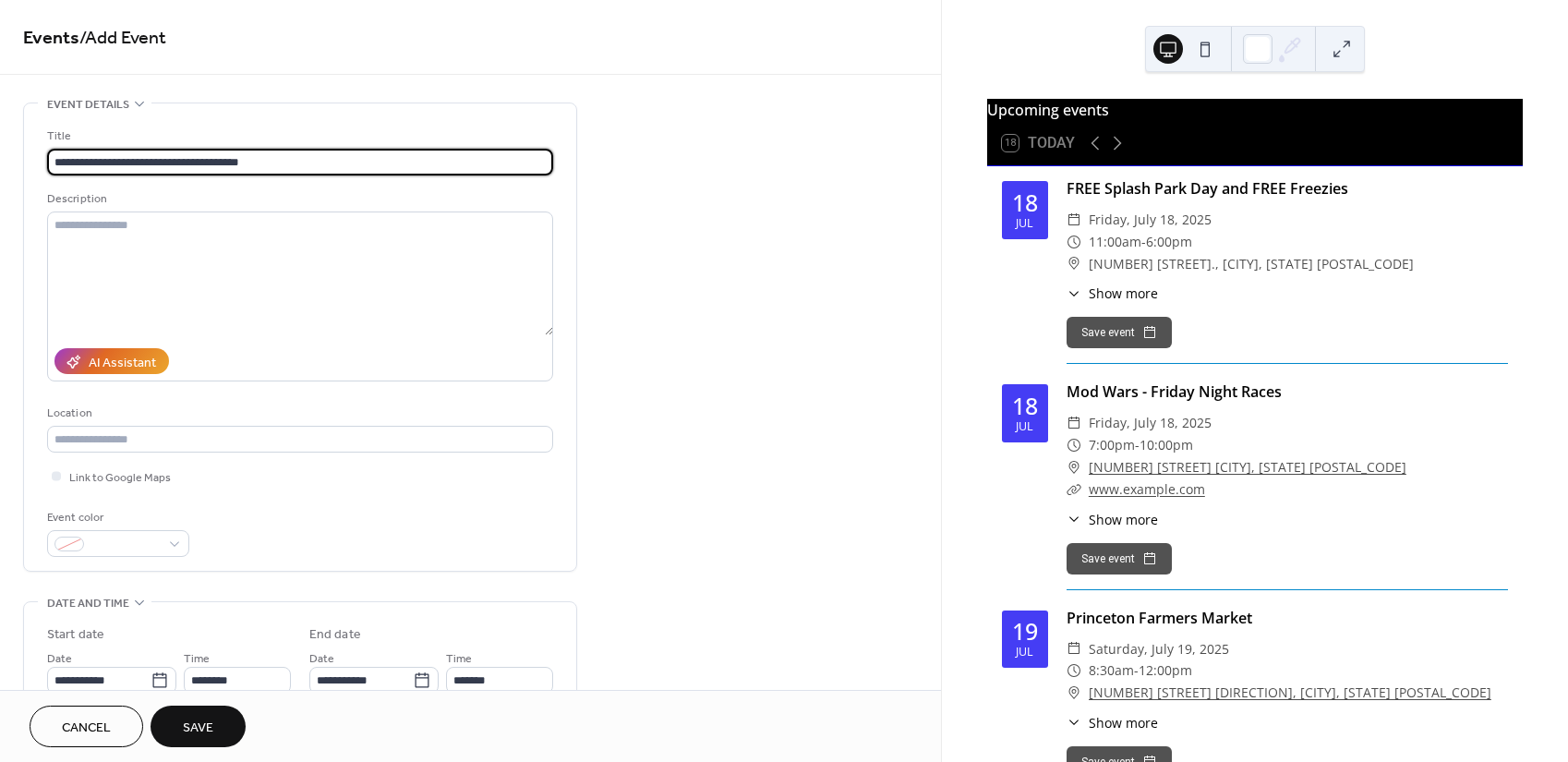 type on "**********" 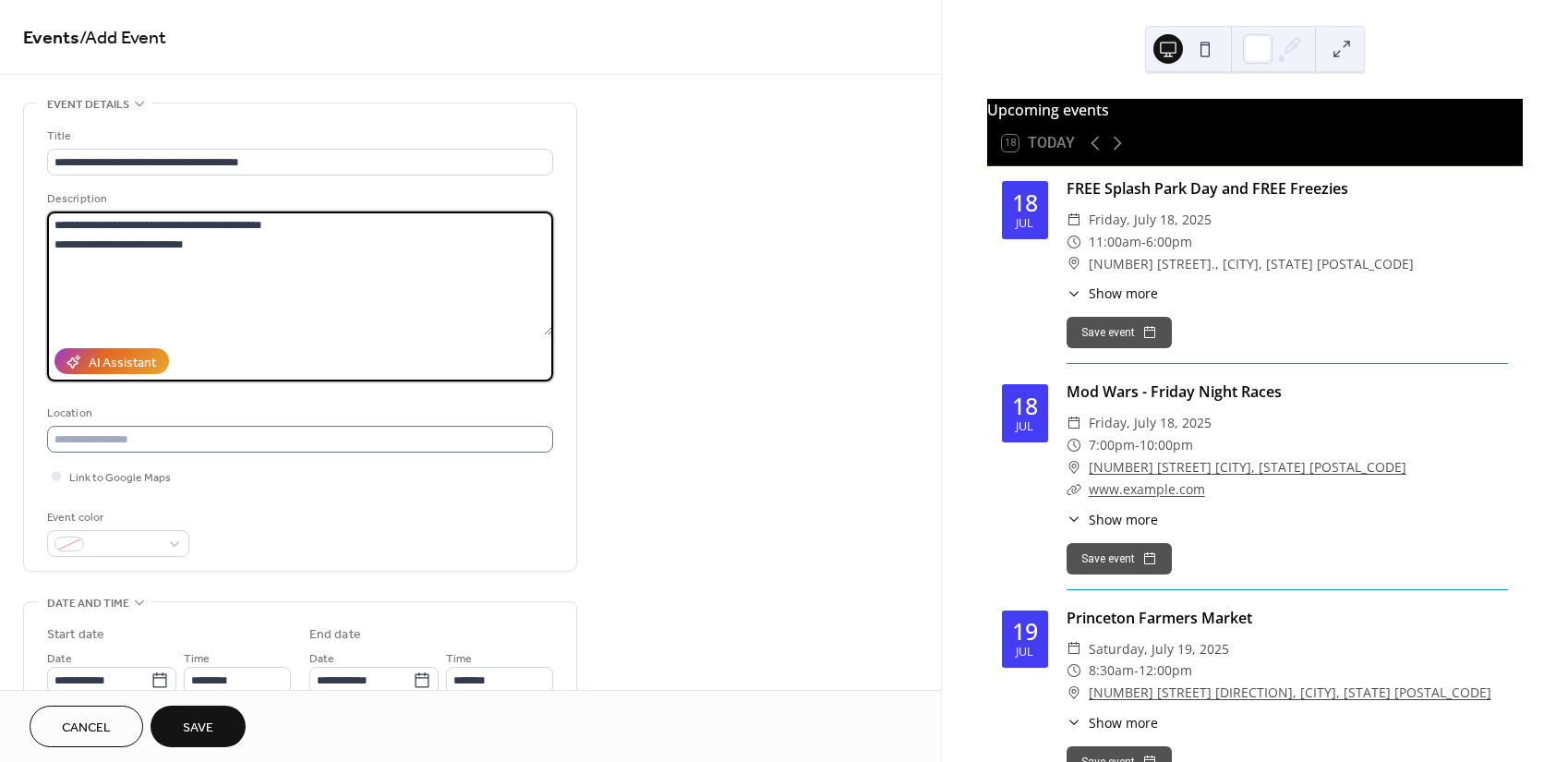 type on "**********" 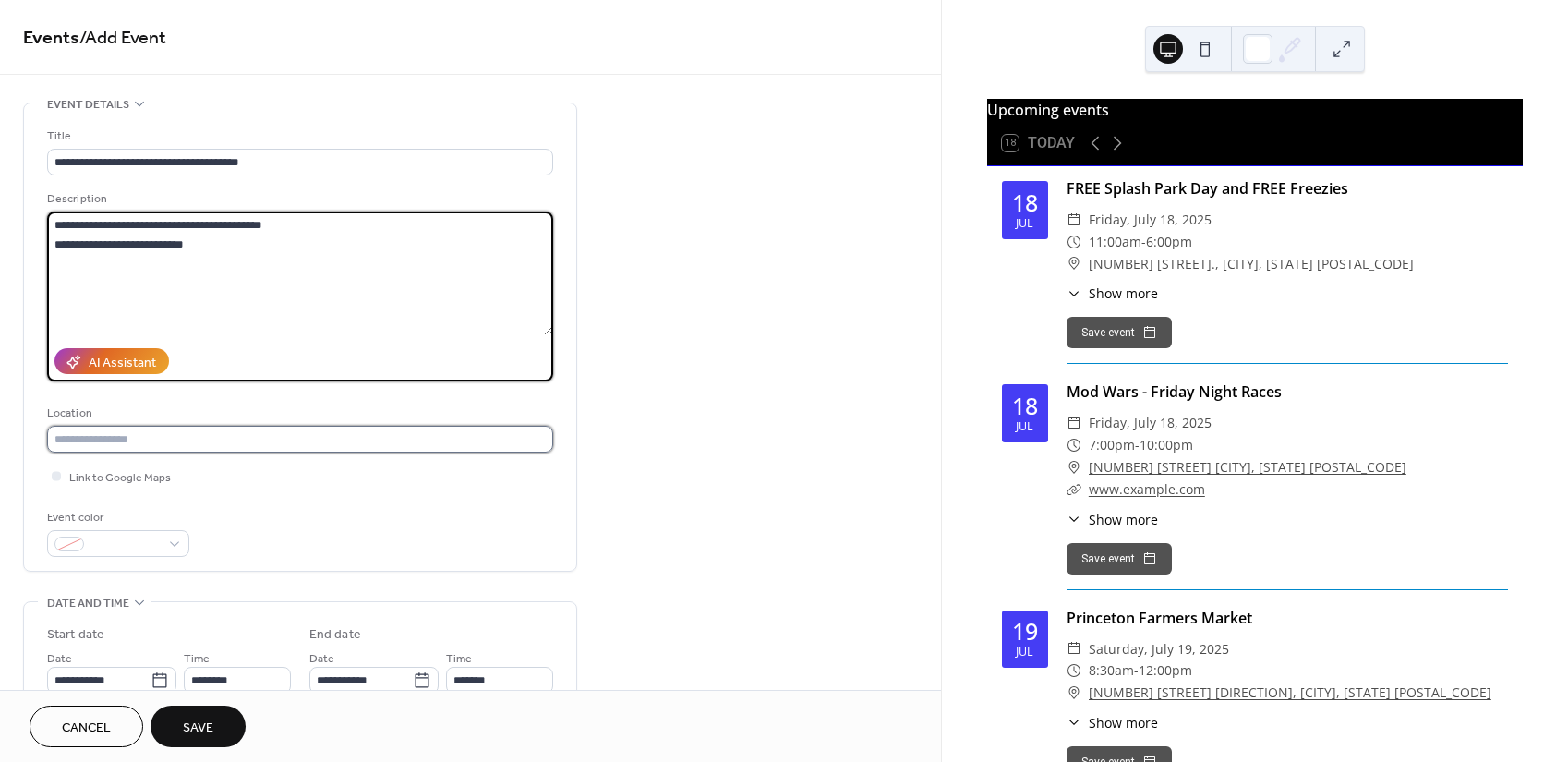 click at bounding box center (300, 439) 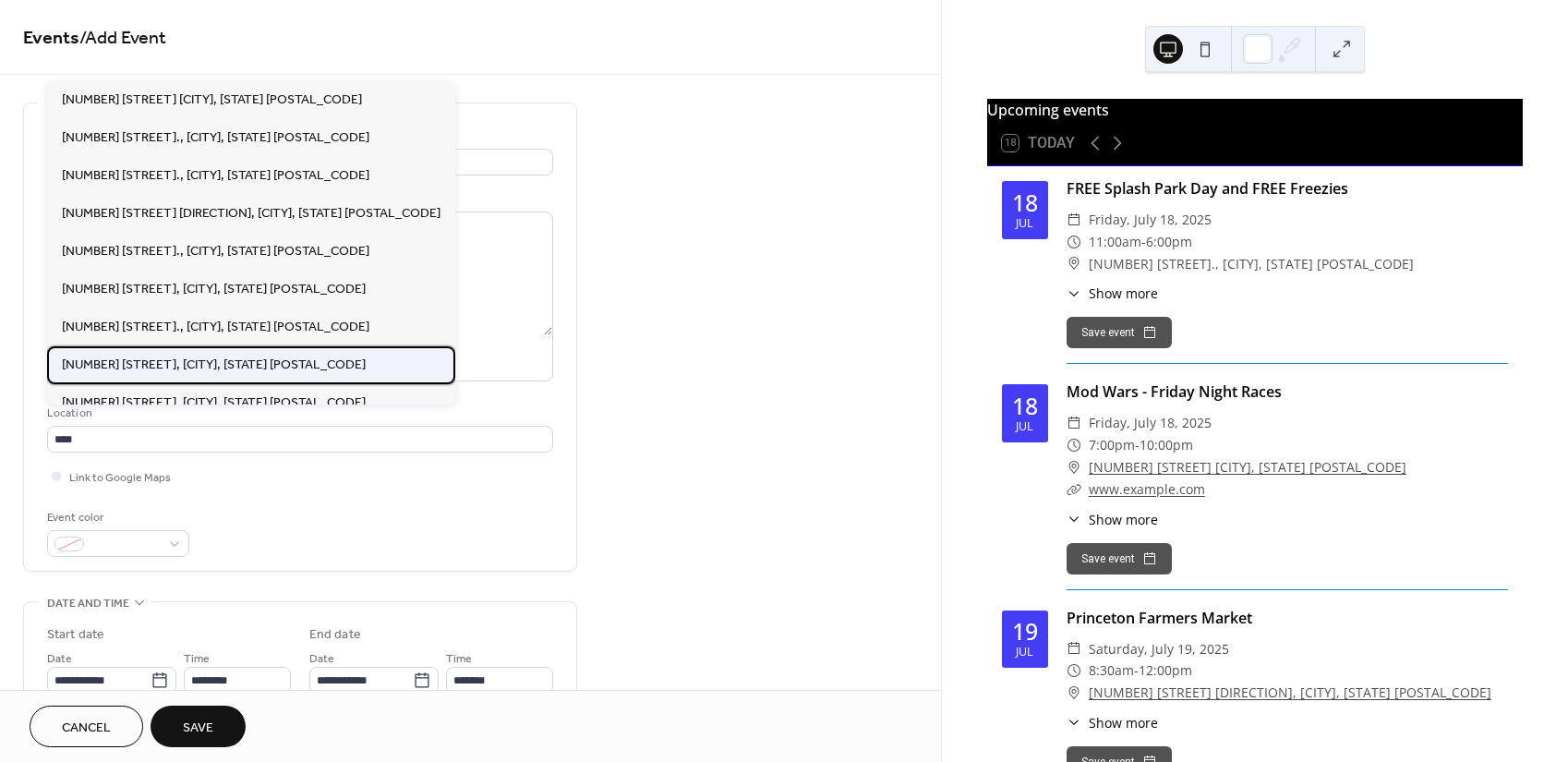 click on "[NUMBER] [STREET], [CITY], [STATE] [POSTAL_CODE]" at bounding box center (213, 364) 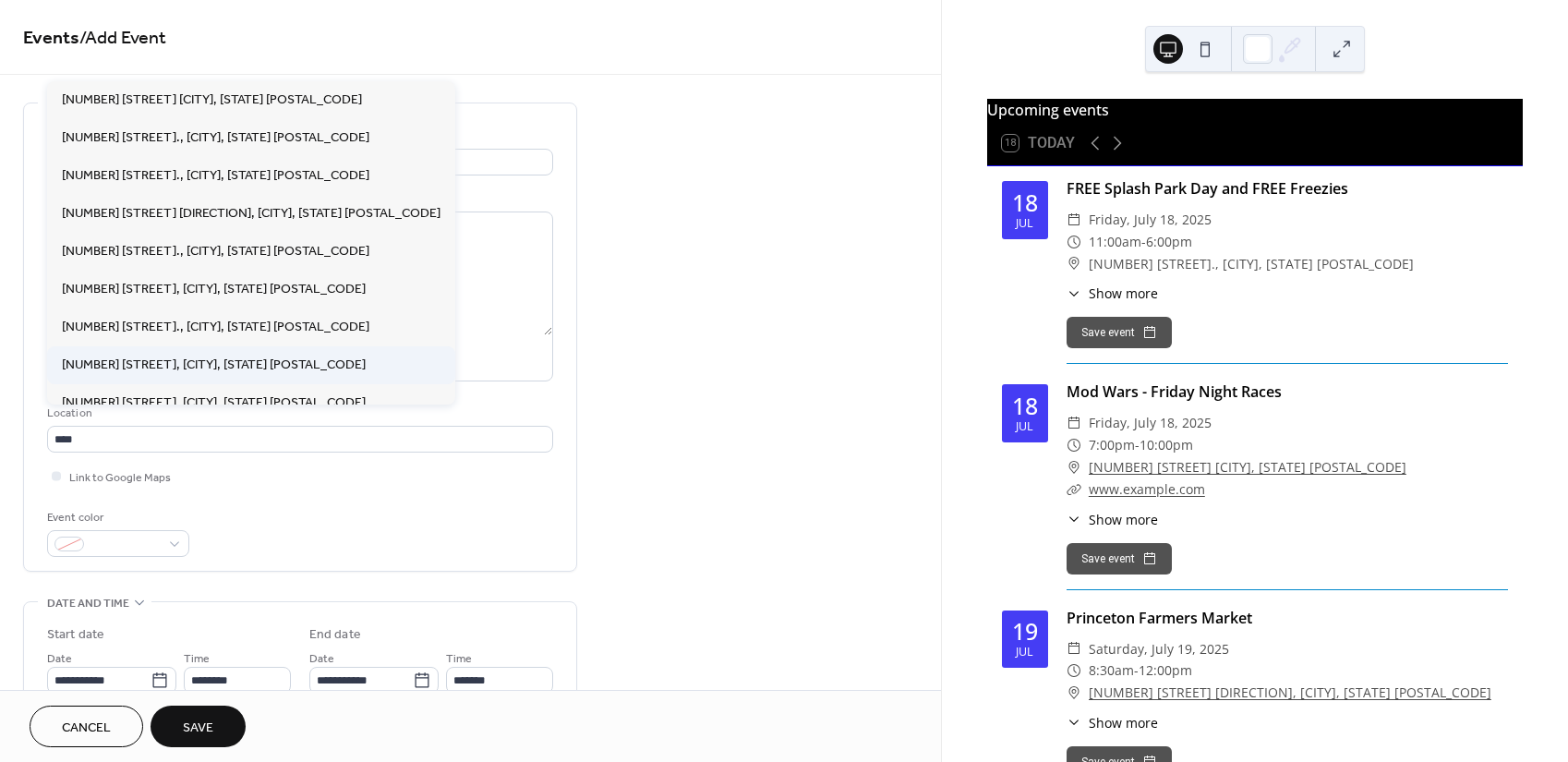 type on "**********" 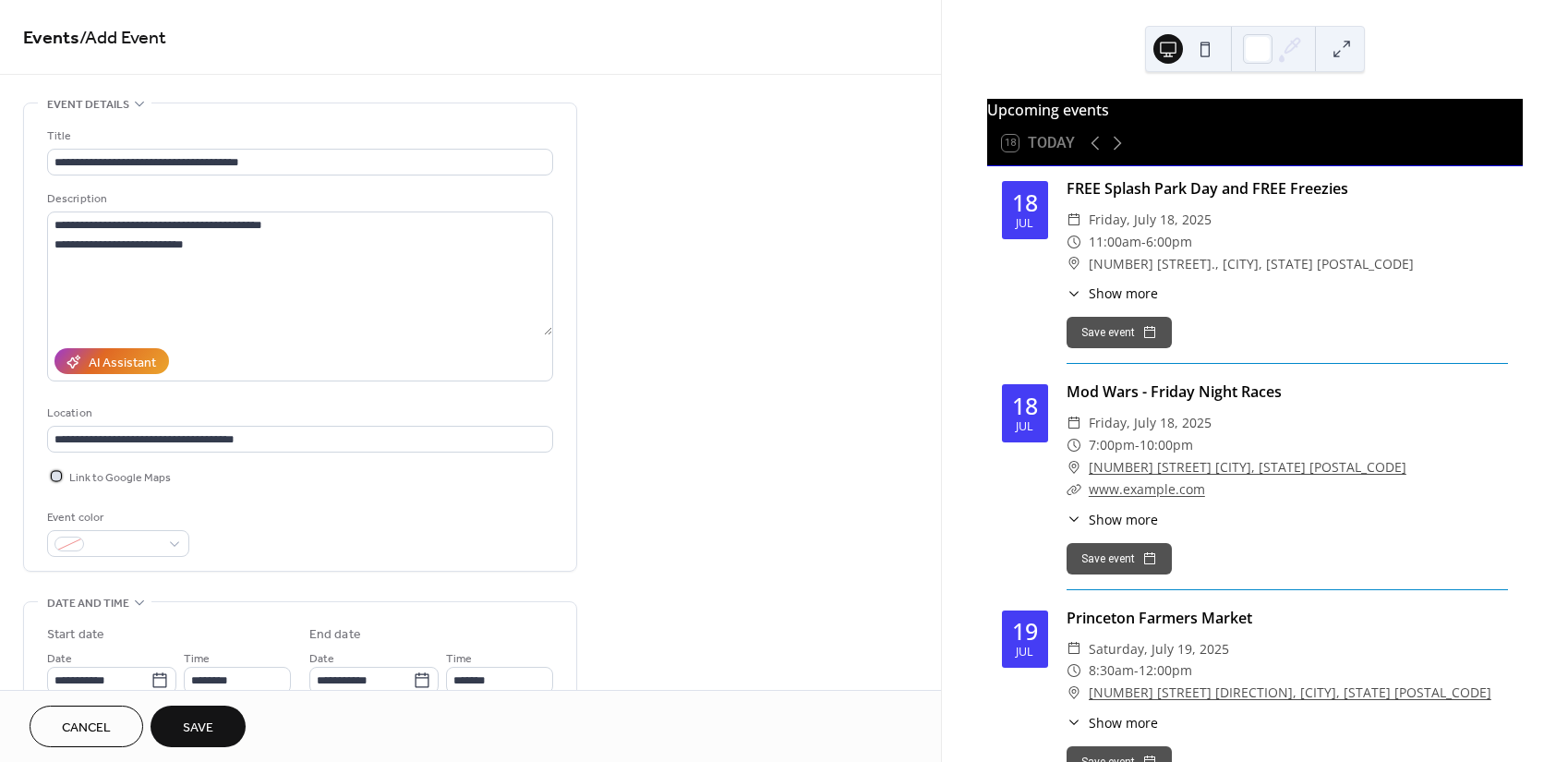 click at bounding box center (56, 476) 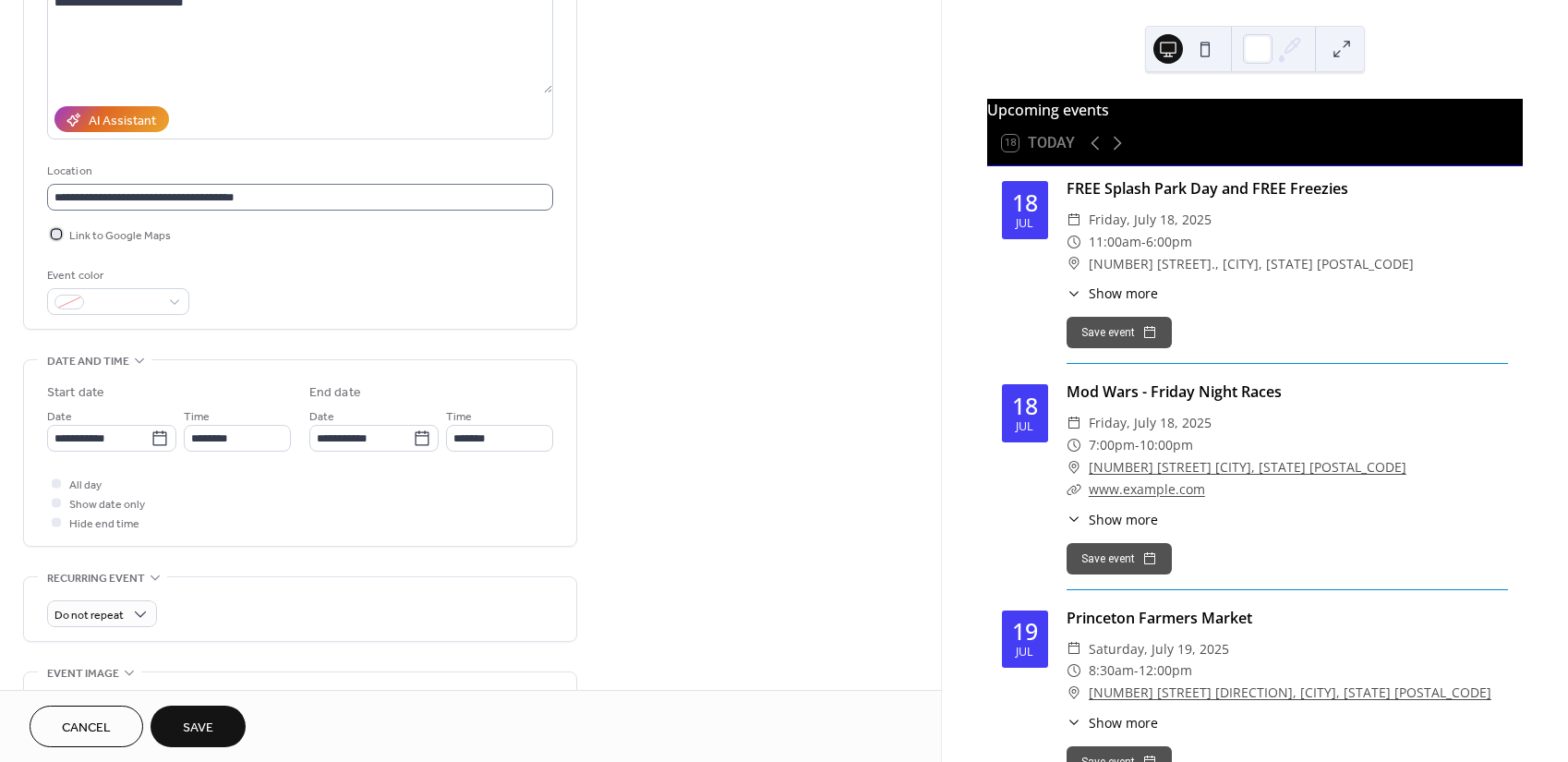 scroll, scrollTop: 246, scrollLeft: 0, axis: vertical 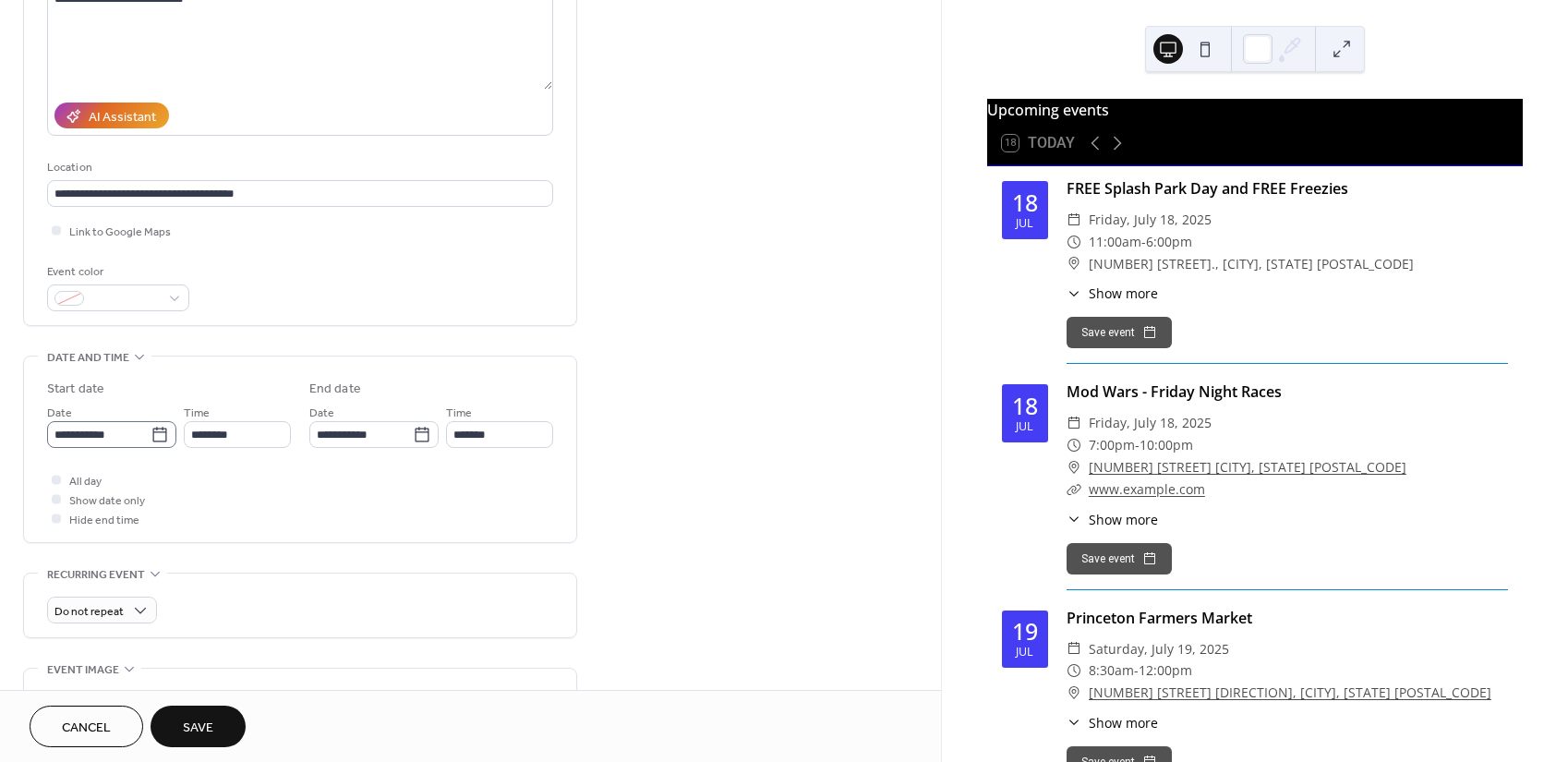 click 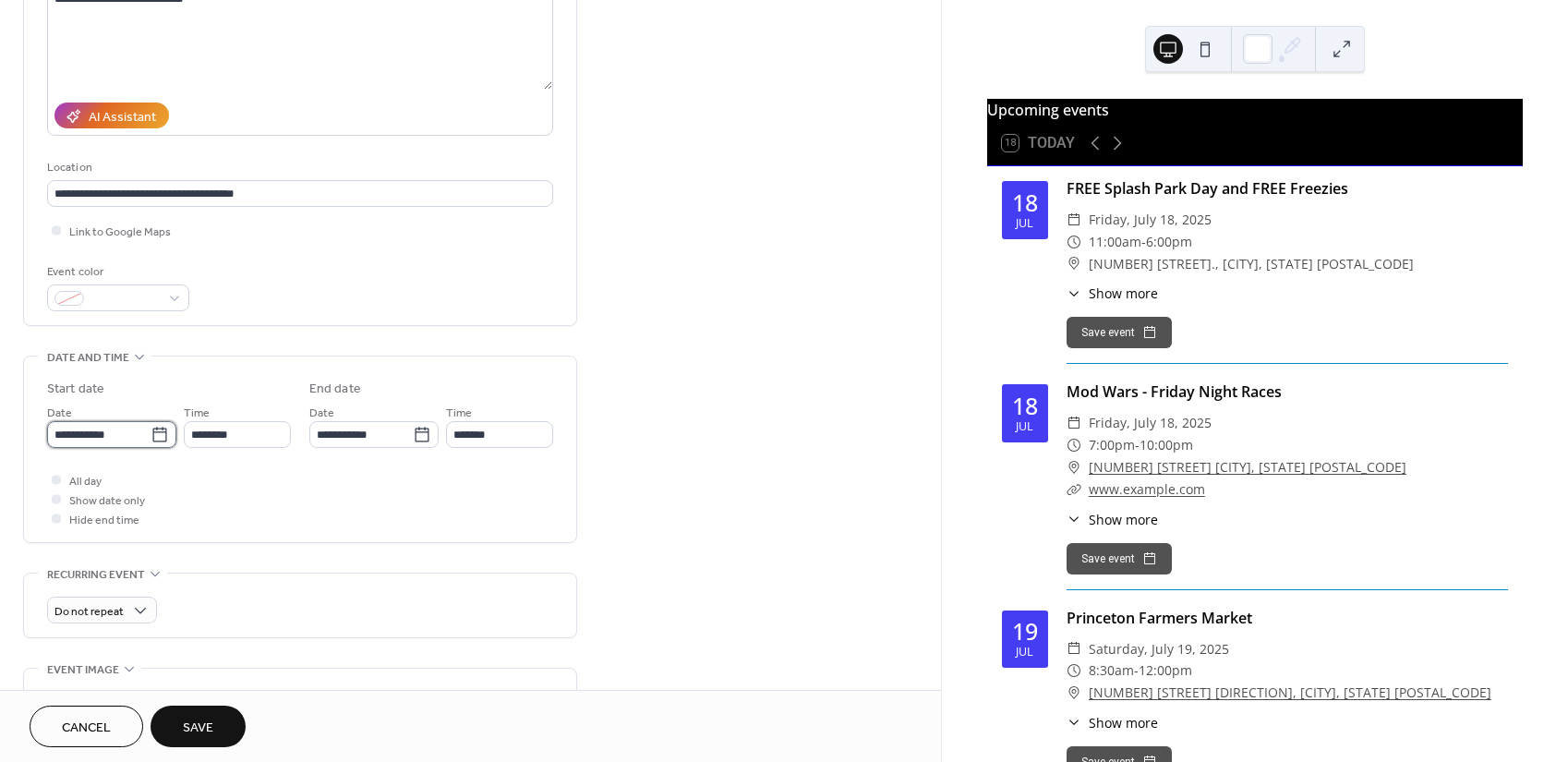 click on "**********" at bounding box center [99, 434] 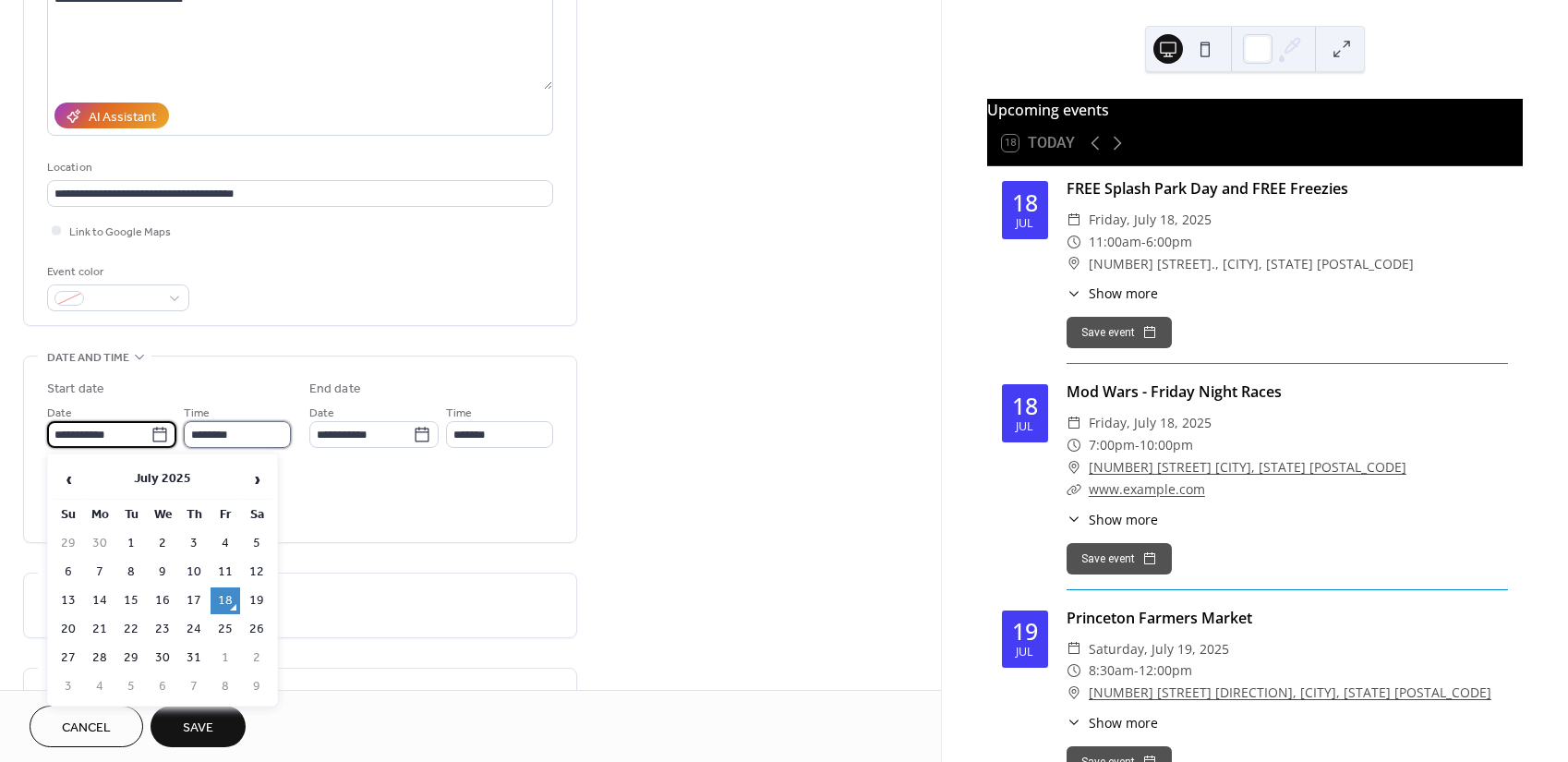 click on "********" at bounding box center (237, 434) 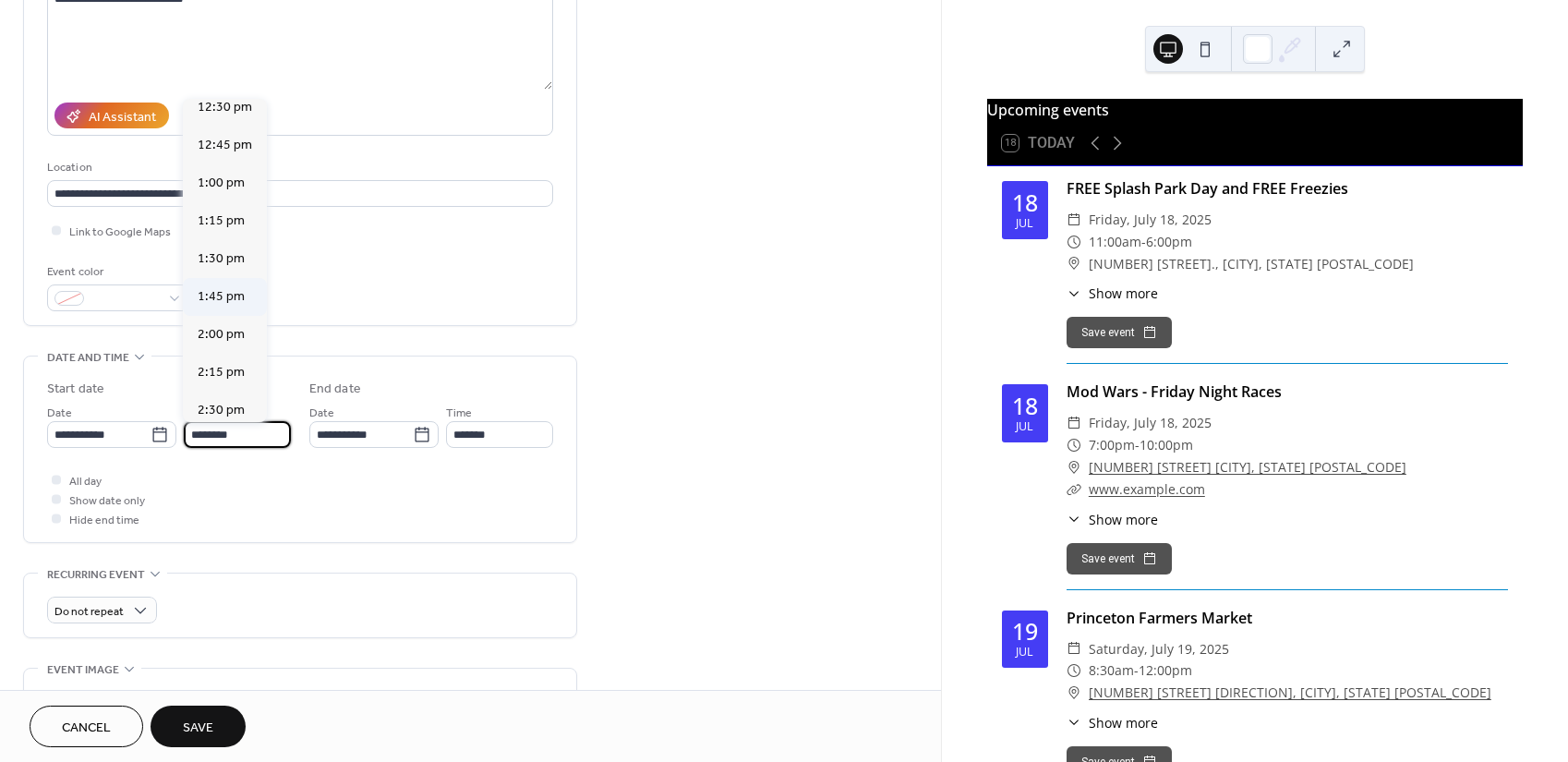 scroll, scrollTop: 2004, scrollLeft: 0, axis: vertical 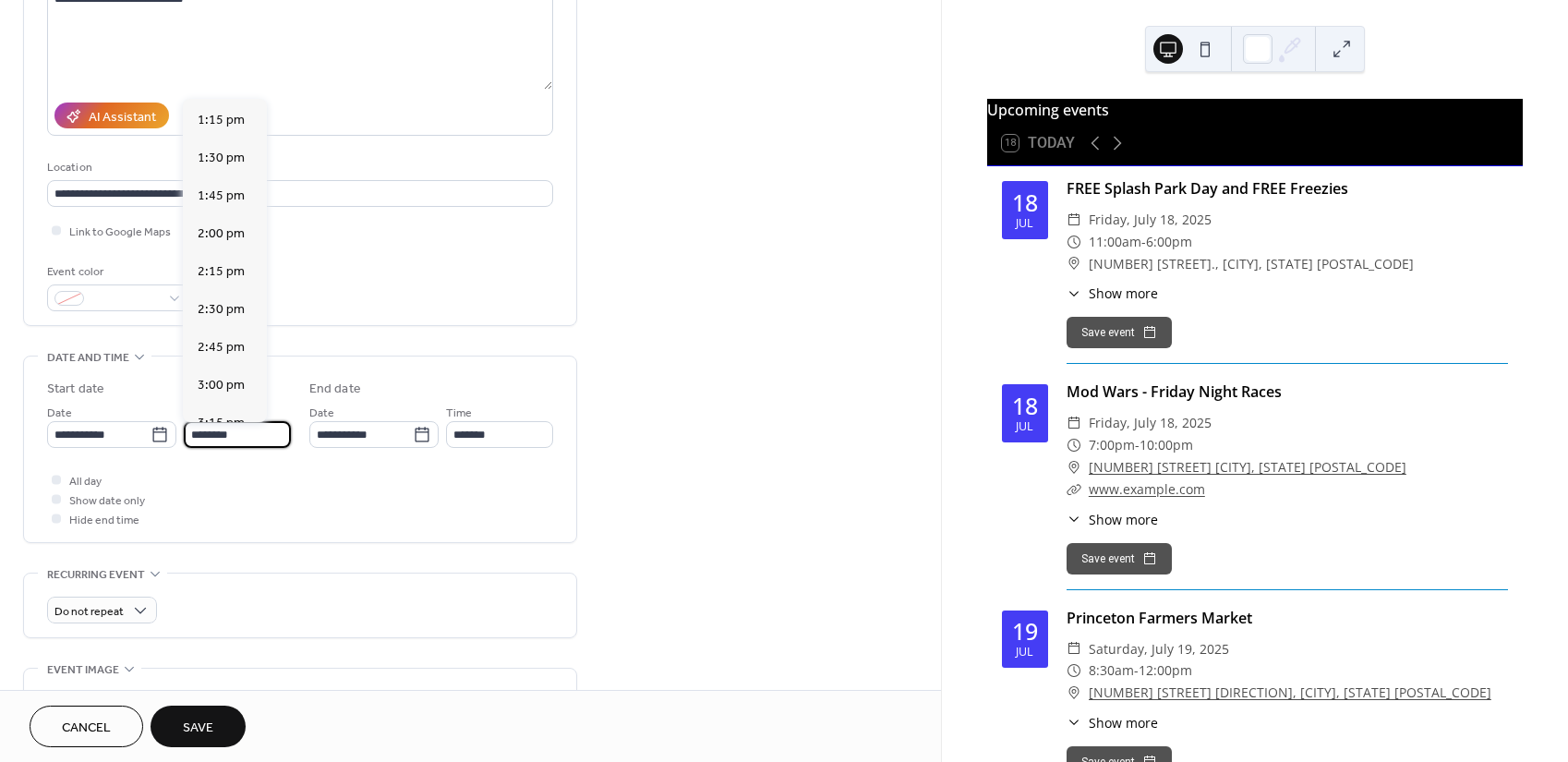 click on "3:30 pm" at bounding box center [221, 460] 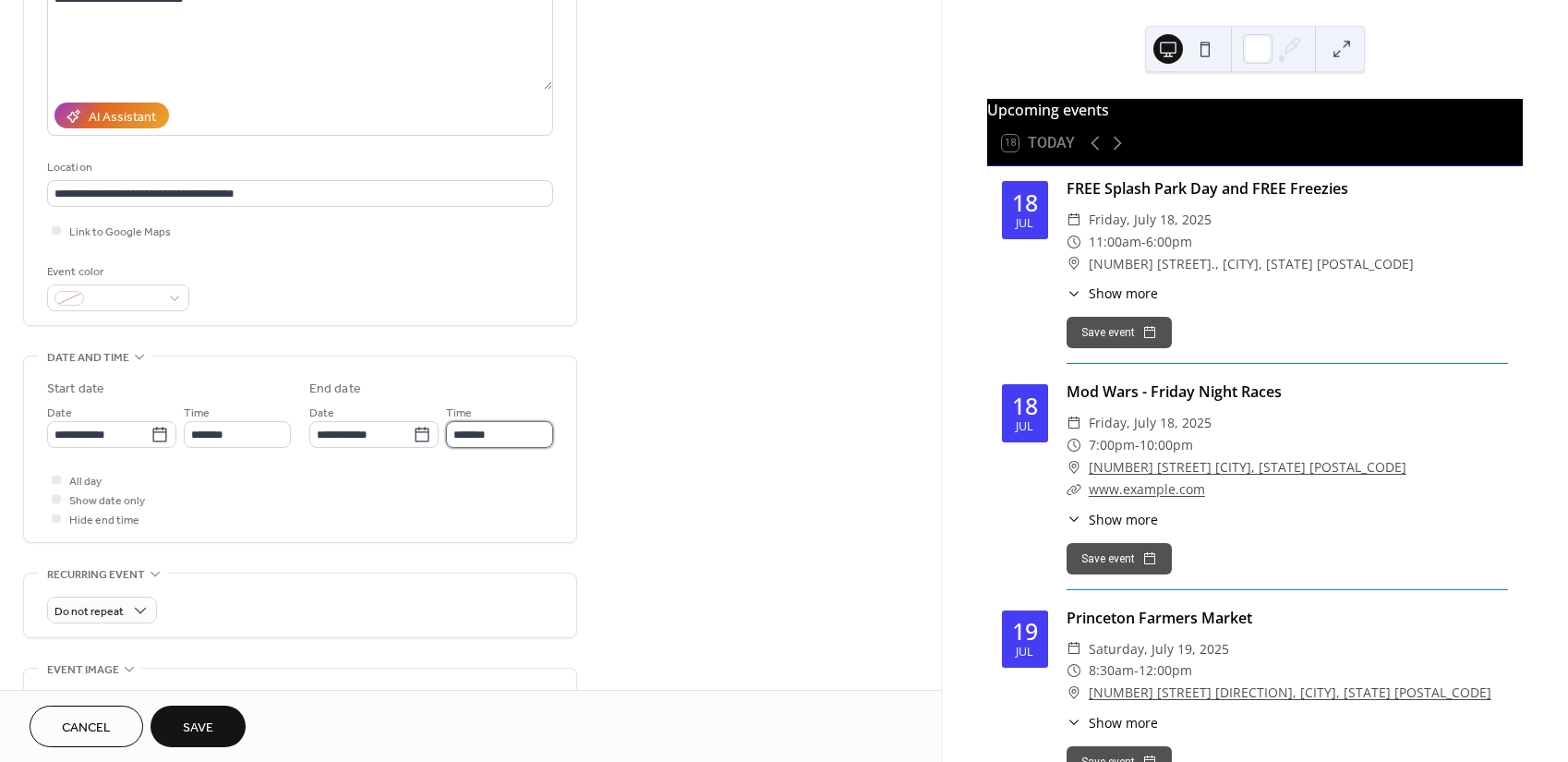 click on "*******" at bounding box center [500, 434] 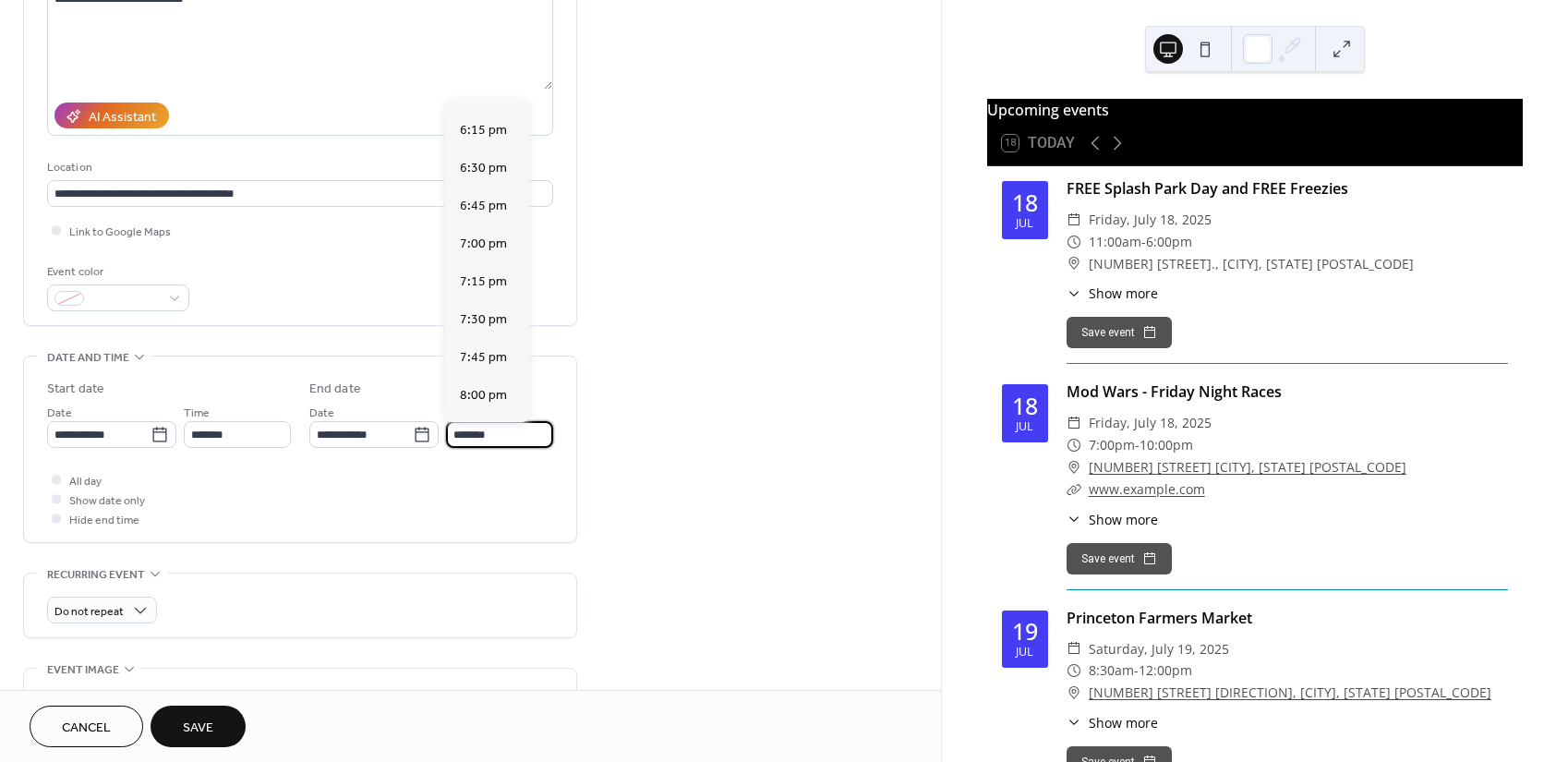 scroll, scrollTop: 369, scrollLeft: 0, axis: vertical 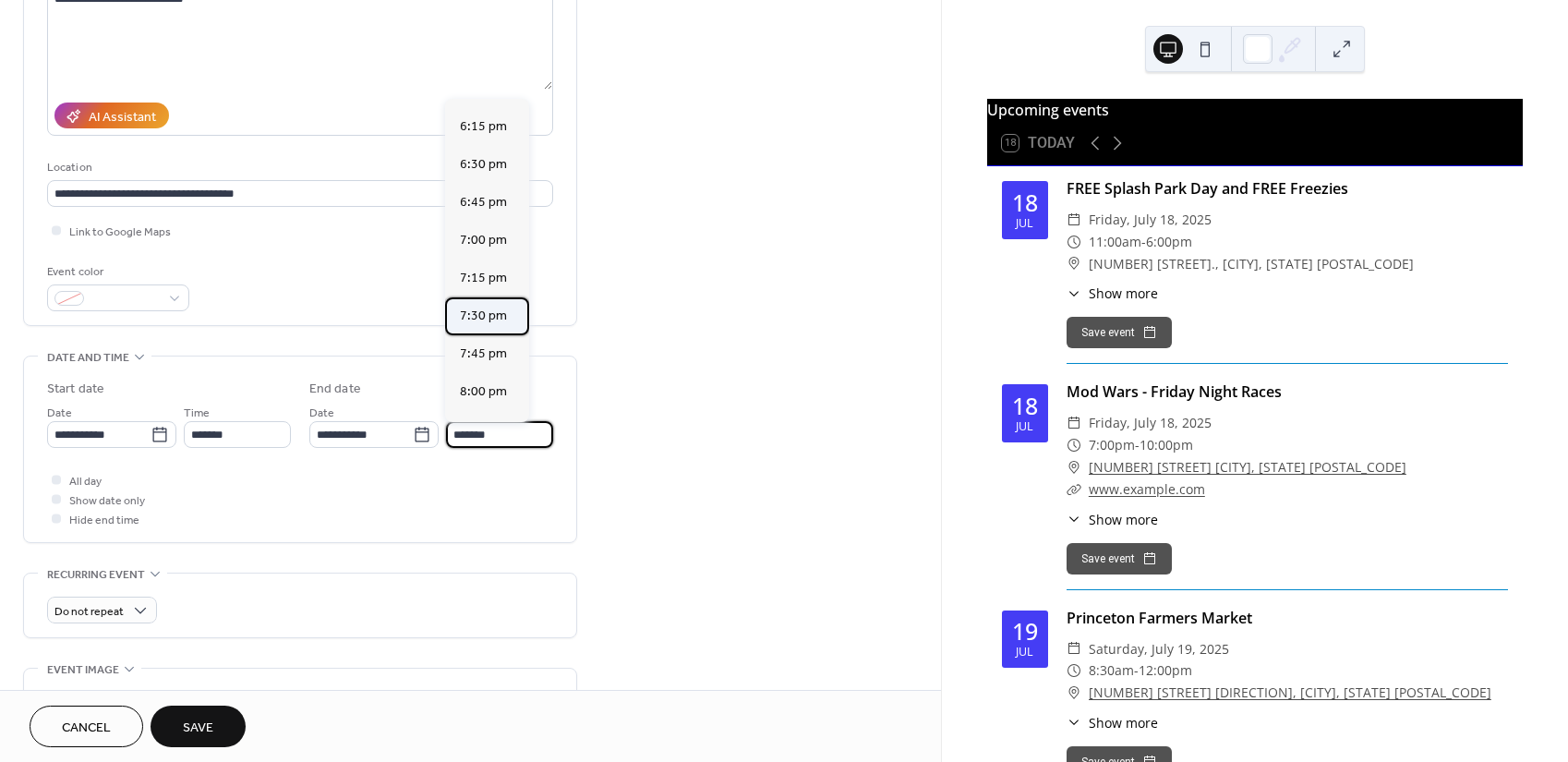 click on "7:30 pm" at bounding box center (483, 315) 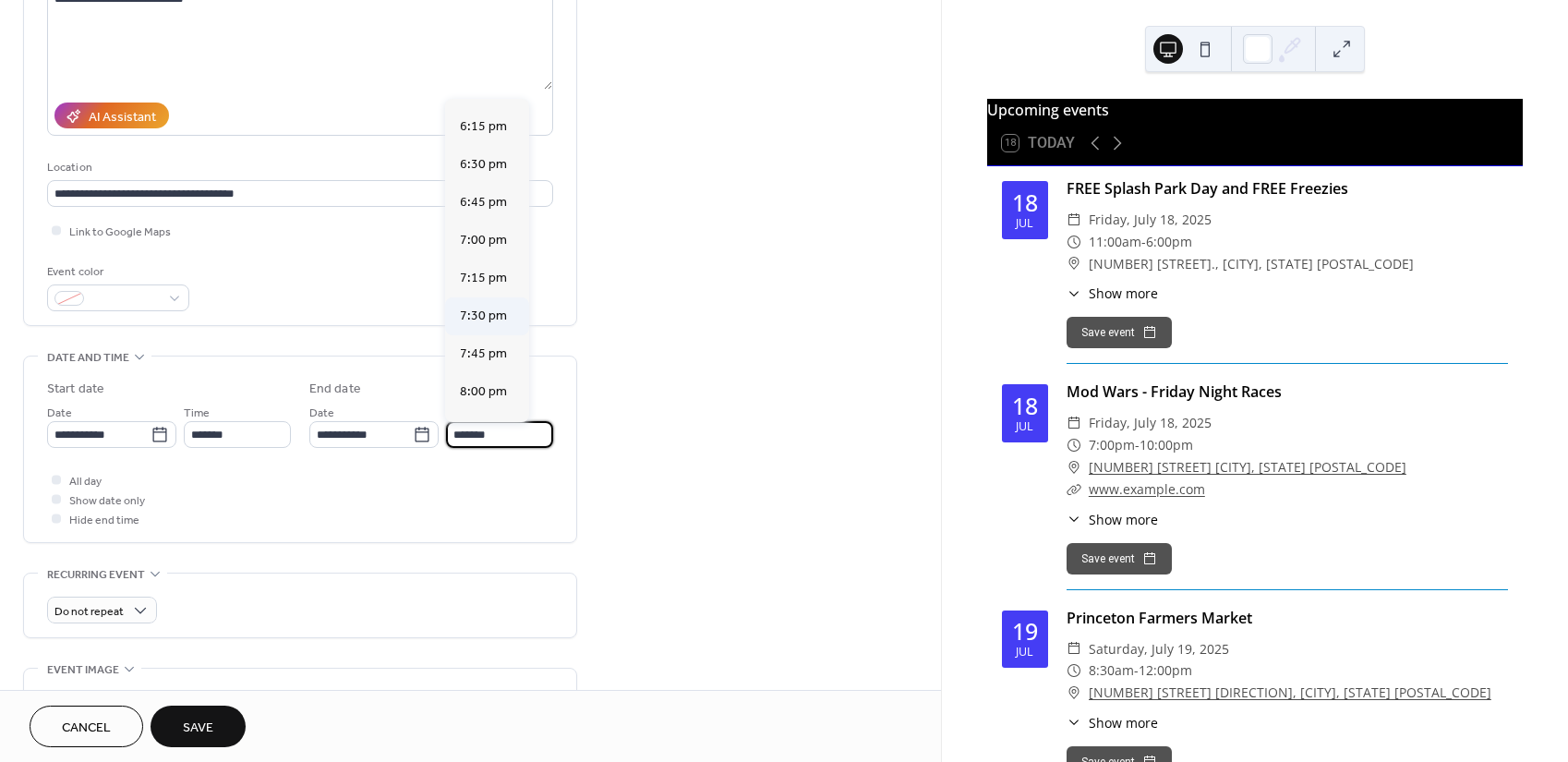 type on "*******" 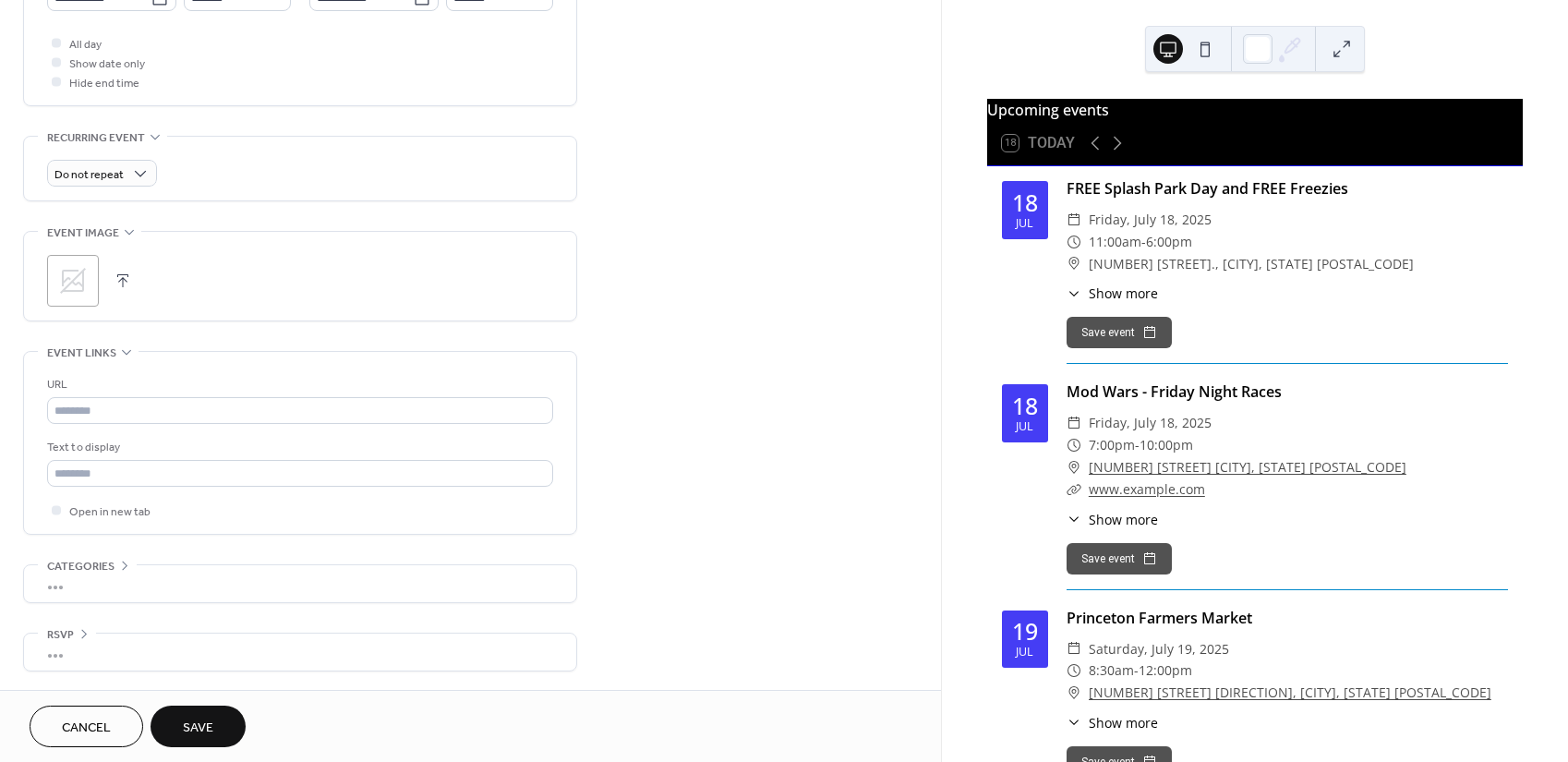 scroll, scrollTop: 688, scrollLeft: 0, axis: vertical 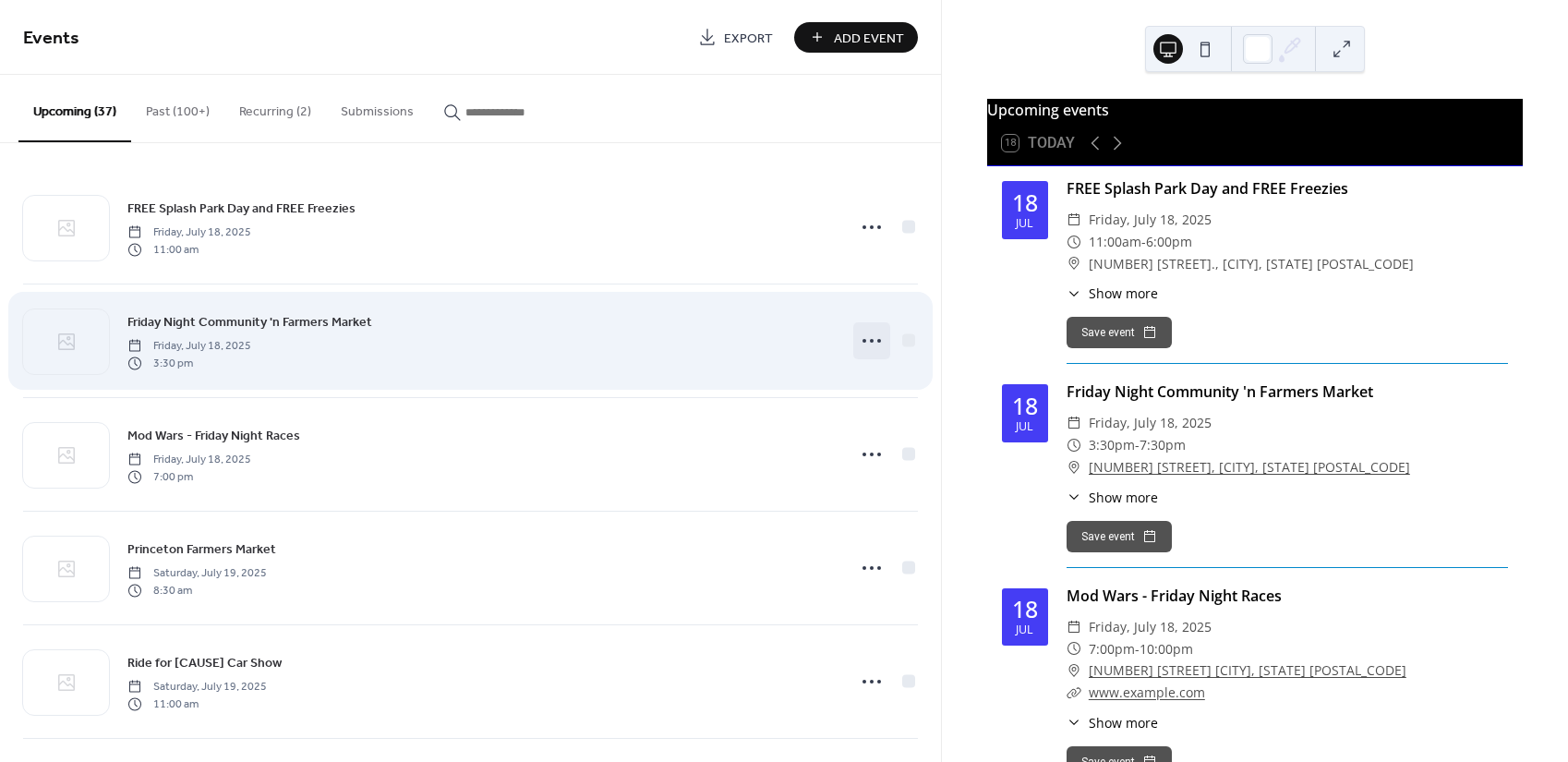 click 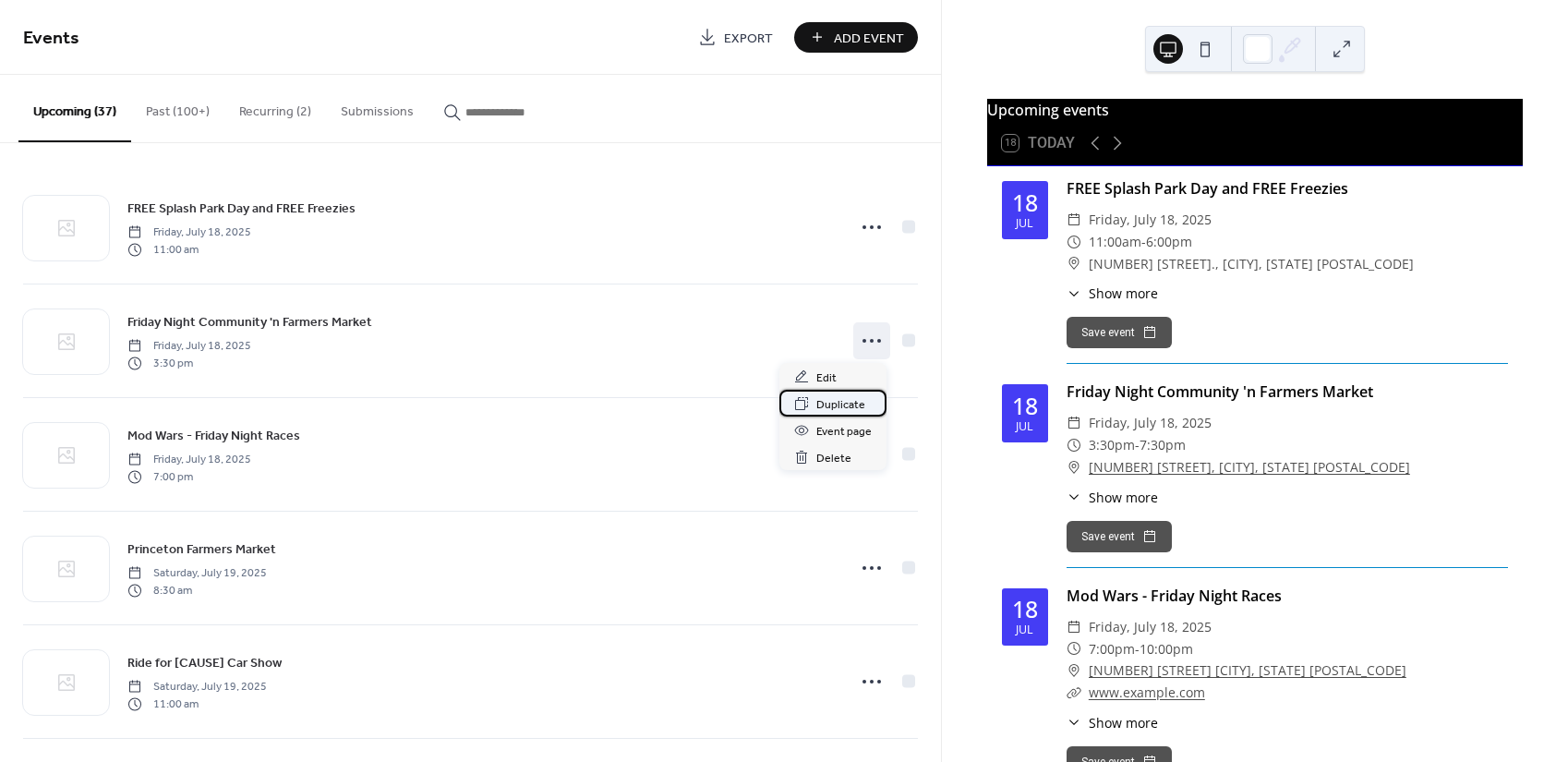 click on "Duplicate" at bounding box center (840, 405) 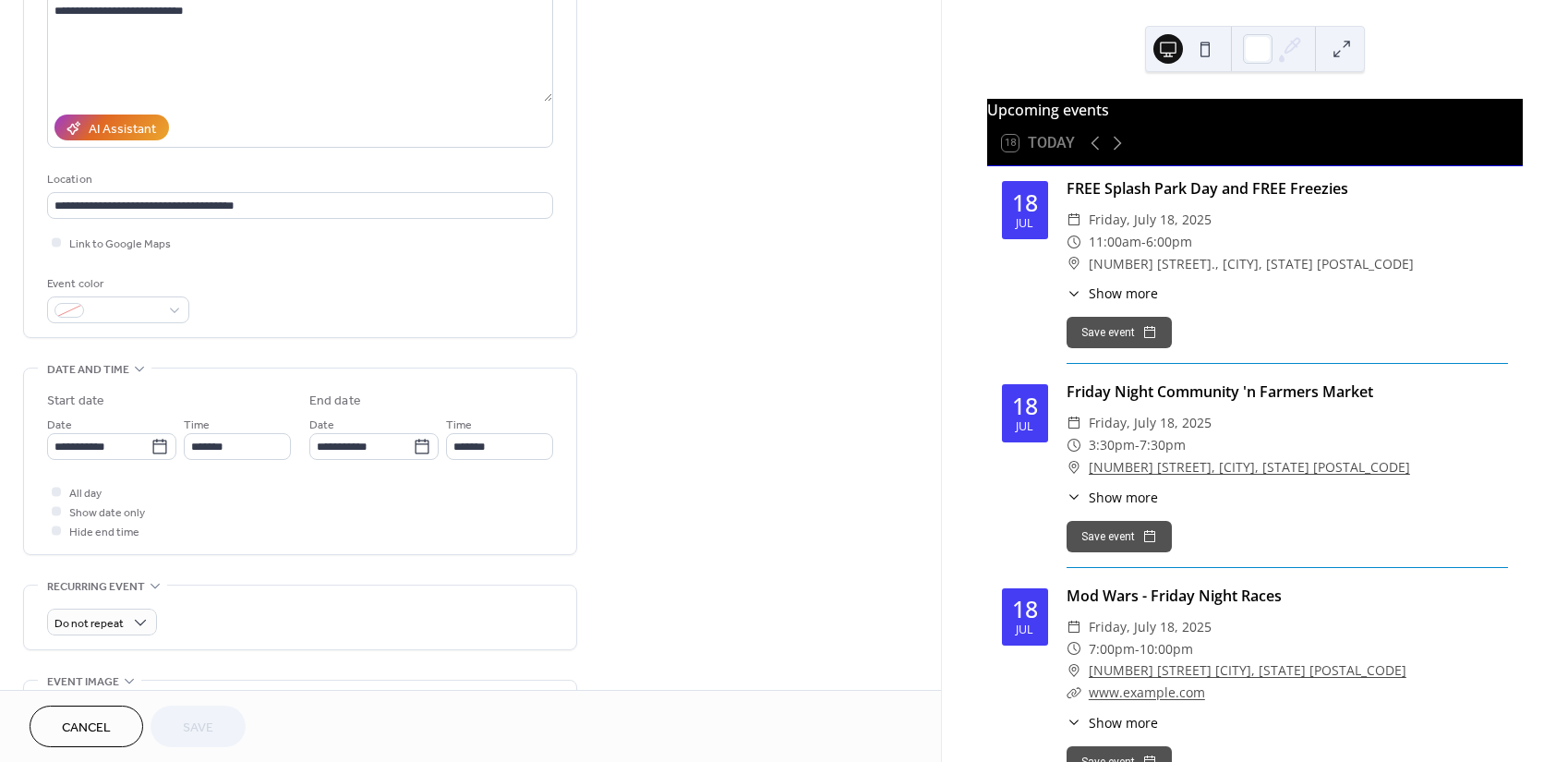 scroll, scrollTop: 246, scrollLeft: 0, axis: vertical 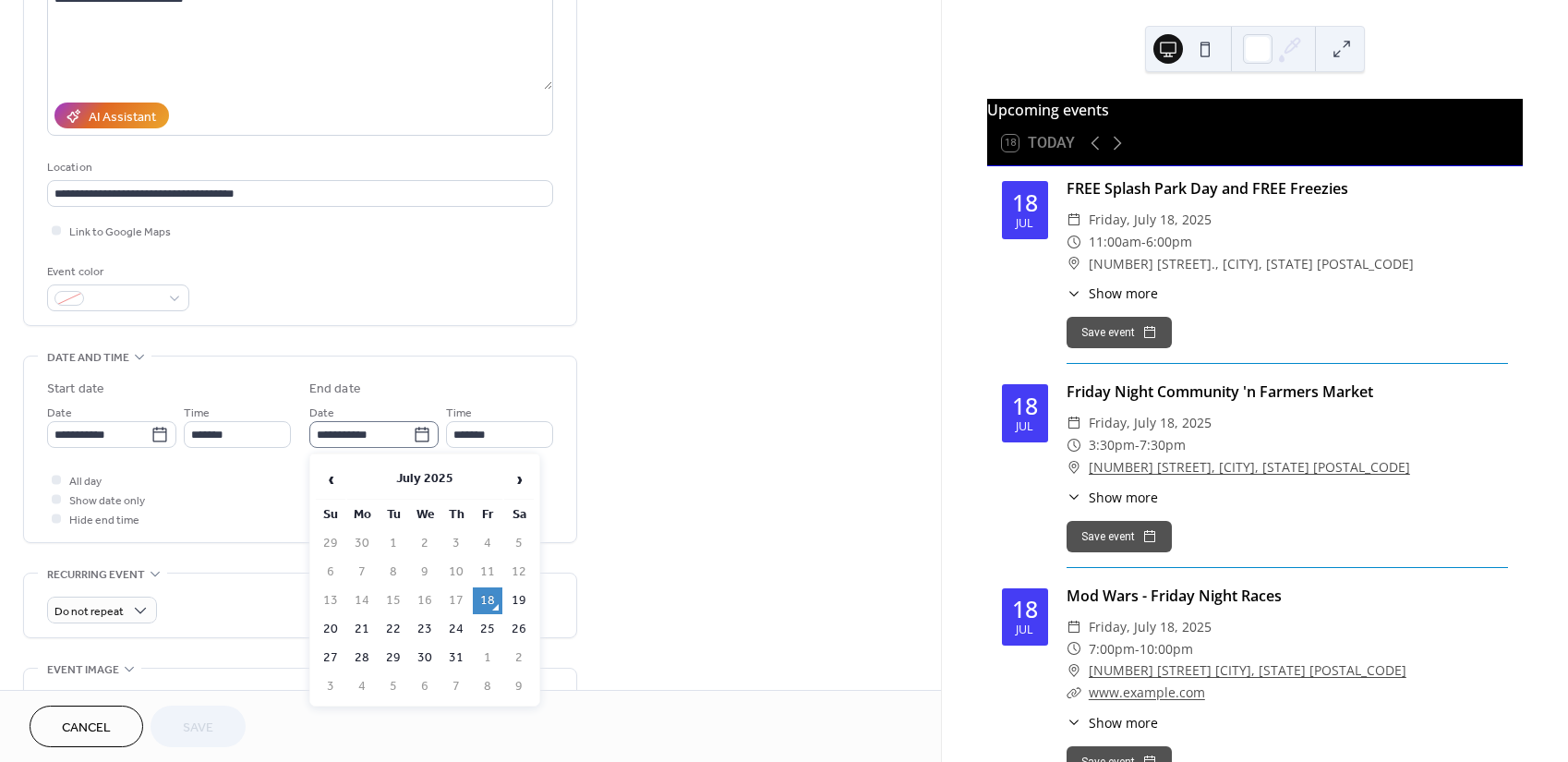 click 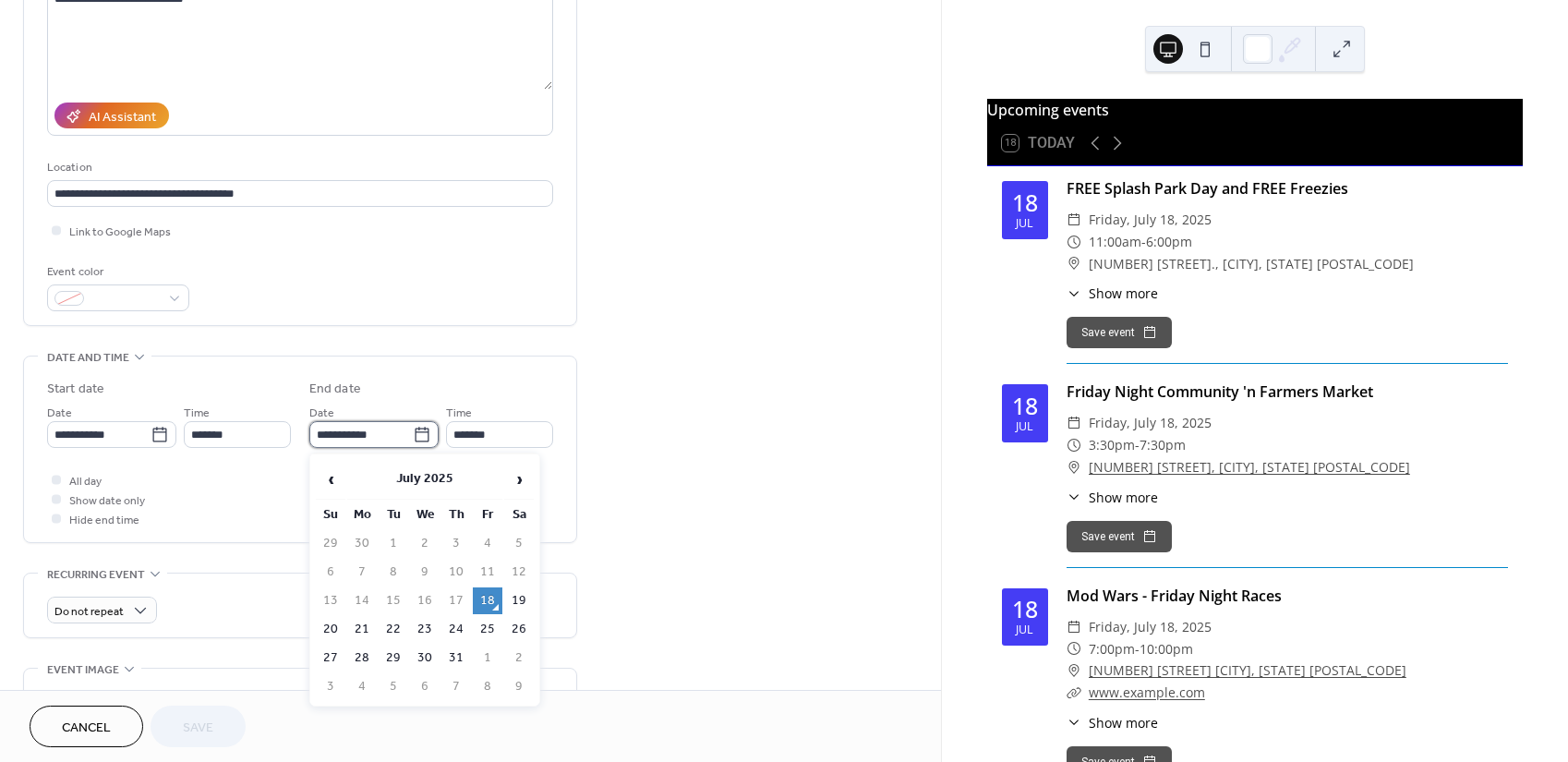 click on "**********" at bounding box center (361, 434) 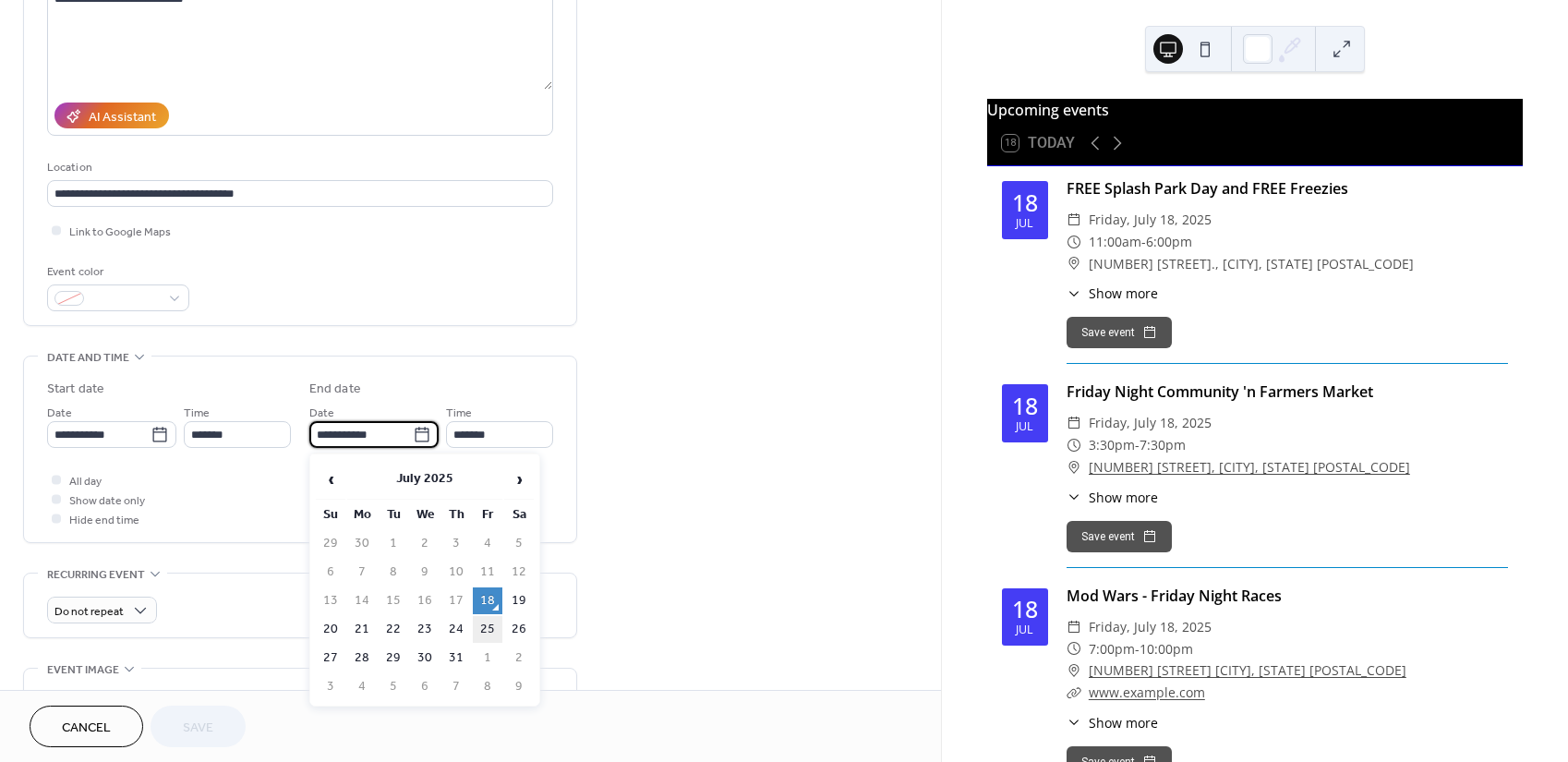 click on "25" at bounding box center [488, 629] 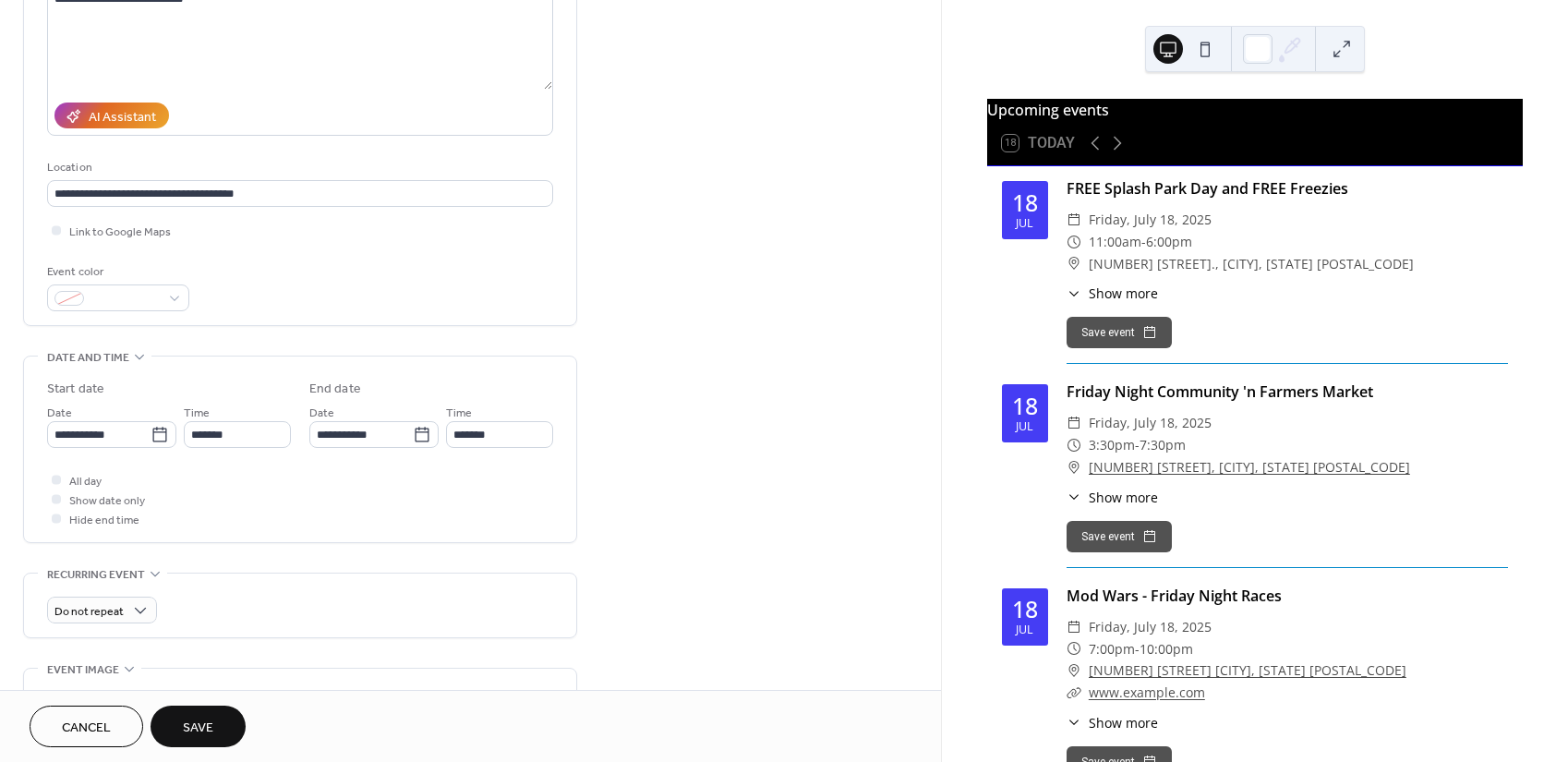 click on "Save" at bounding box center [198, 728] 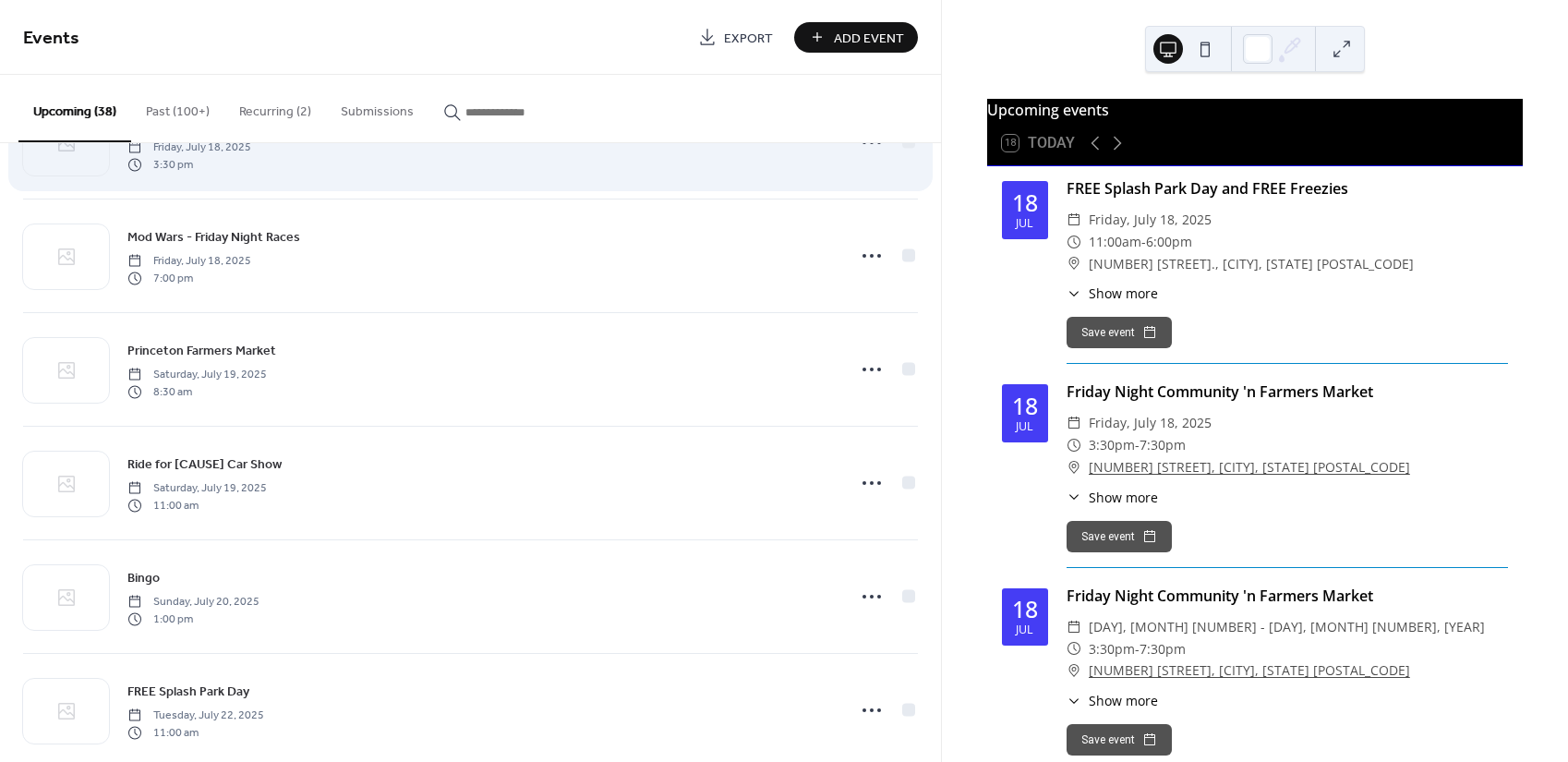 scroll, scrollTop: 123, scrollLeft: 0, axis: vertical 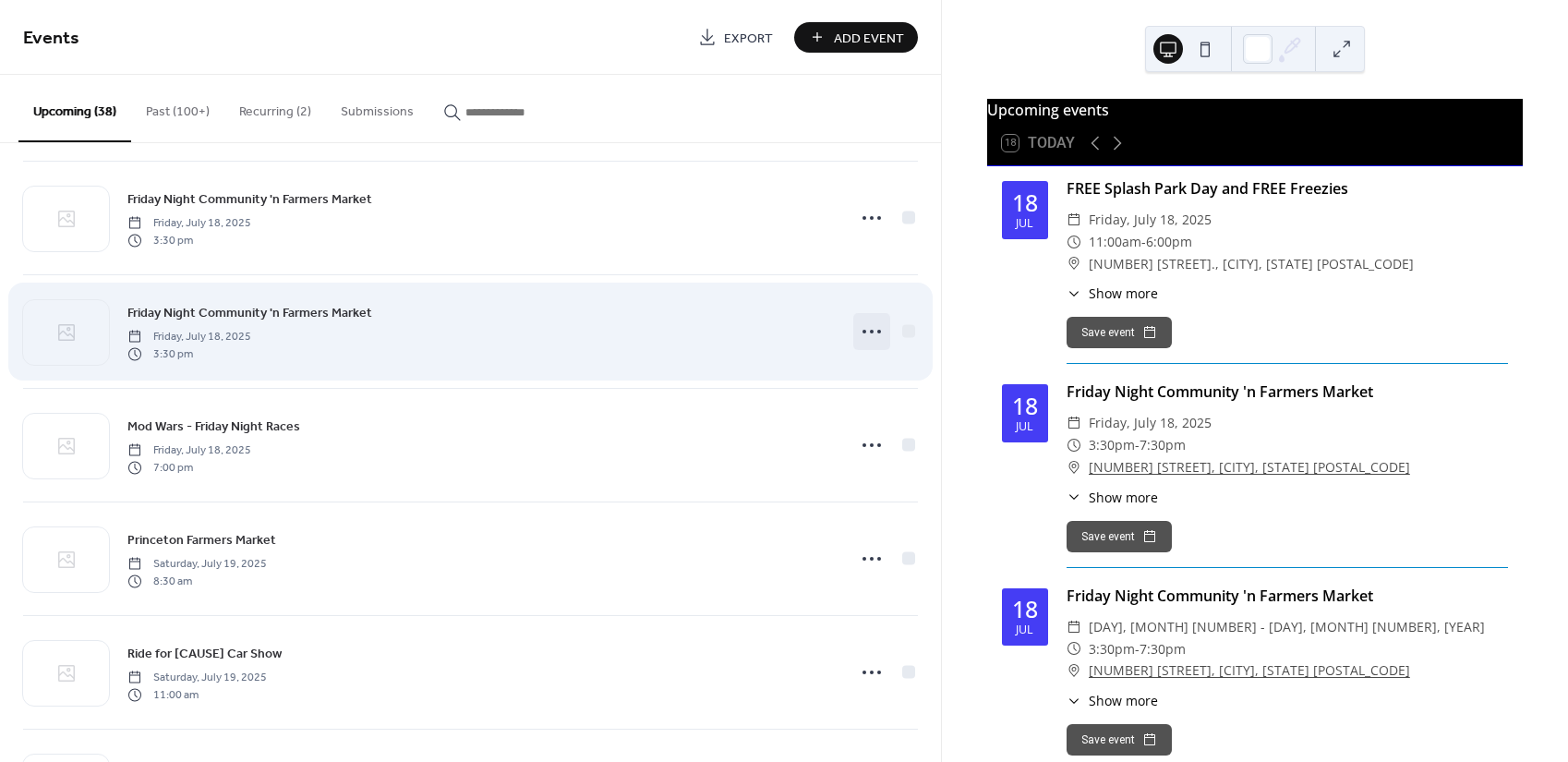 click 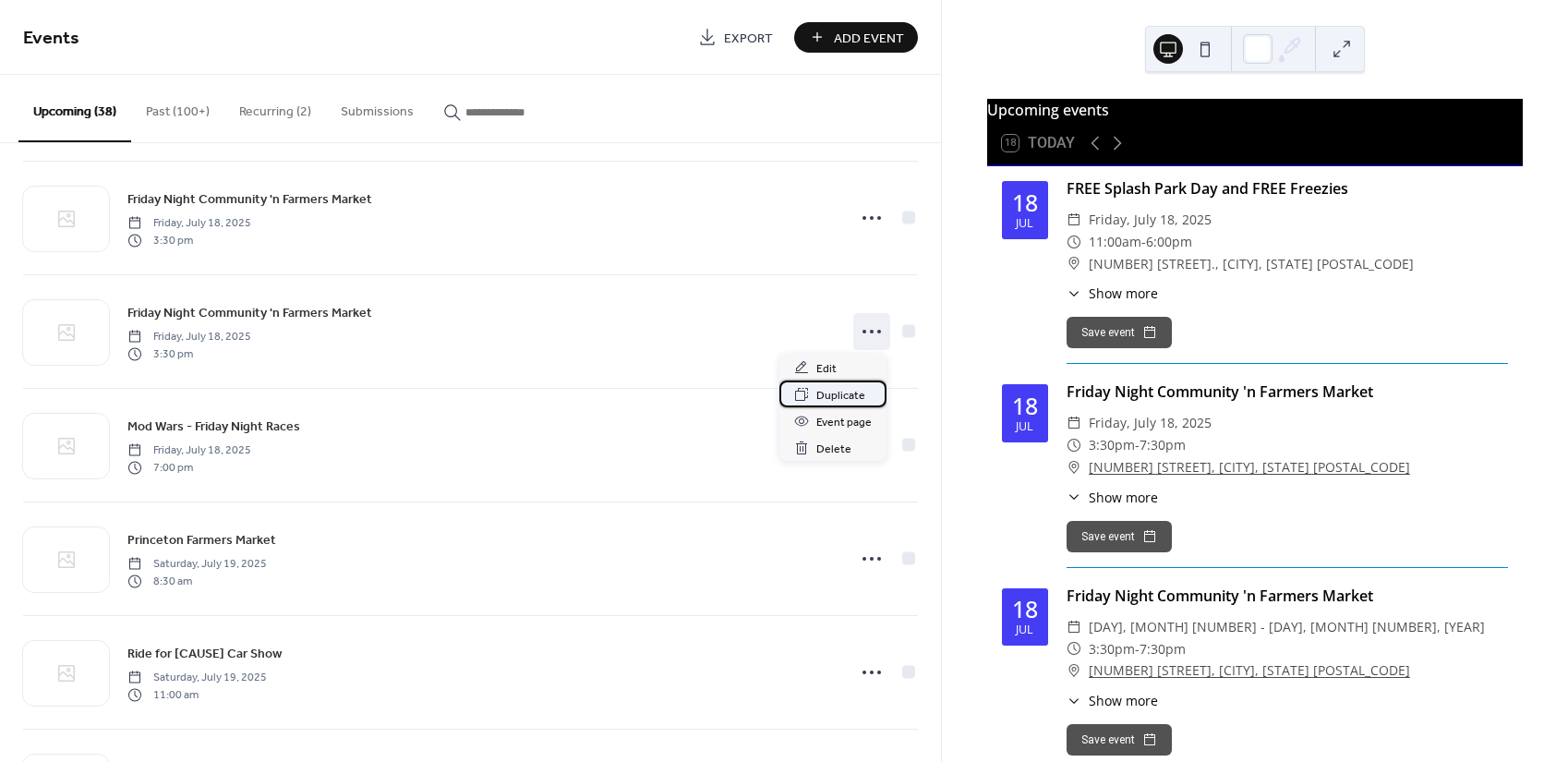 click on "Duplicate" at bounding box center [833, 393] 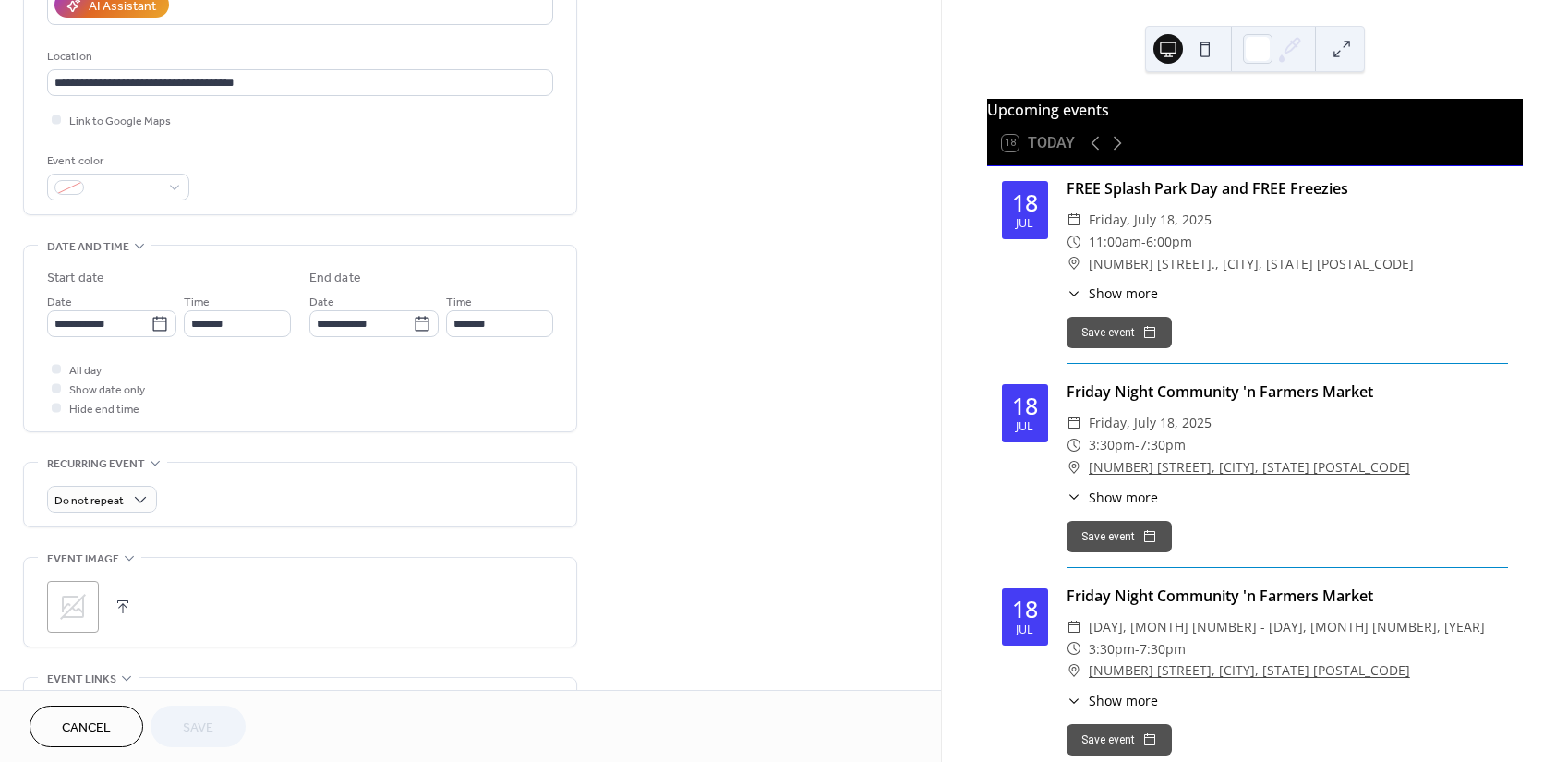 scroll, scrollTop: 369, scrollLeft: 0, axis: vertical 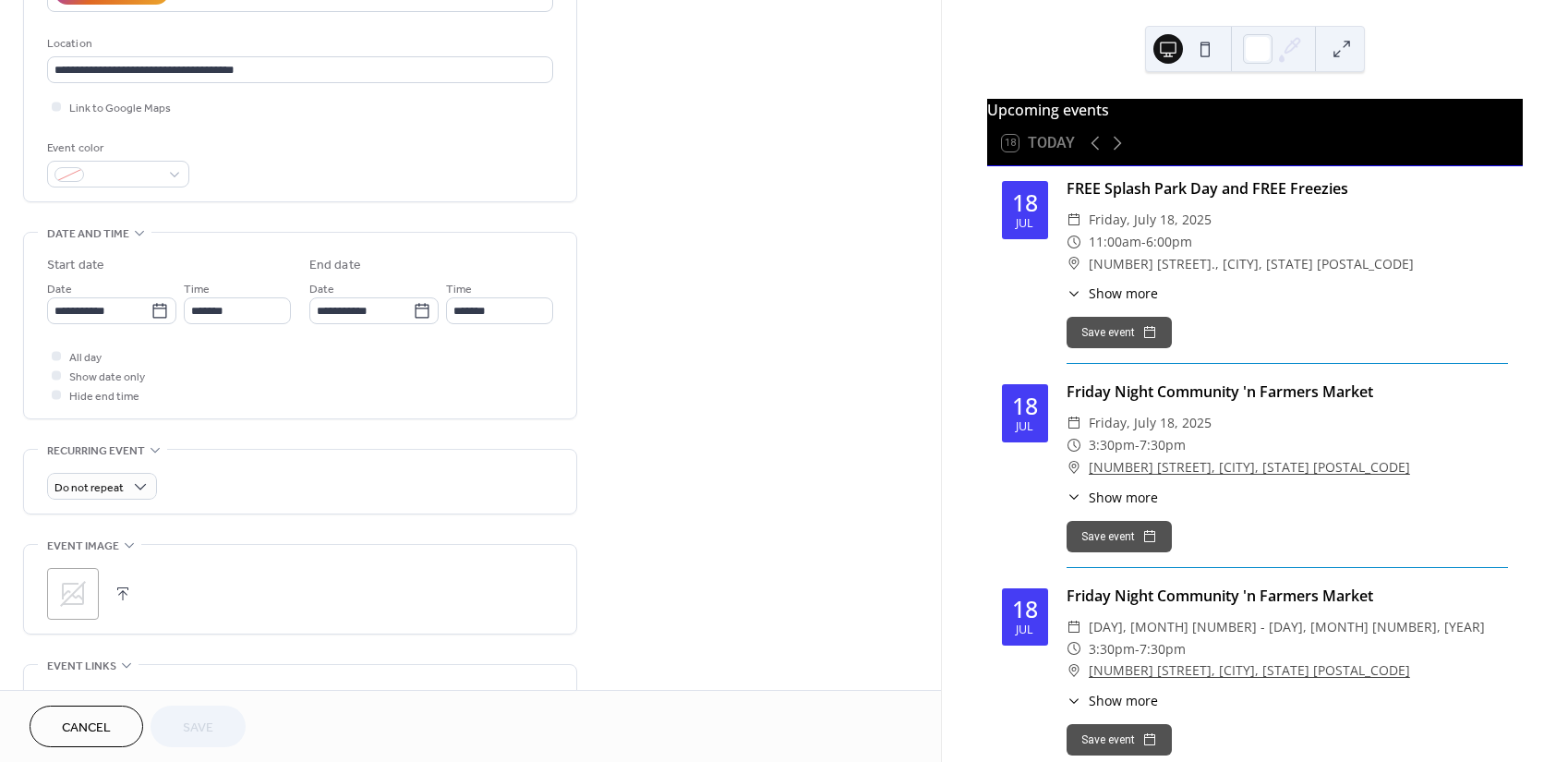 click on "Cancel" at bounding box center (86, 726) 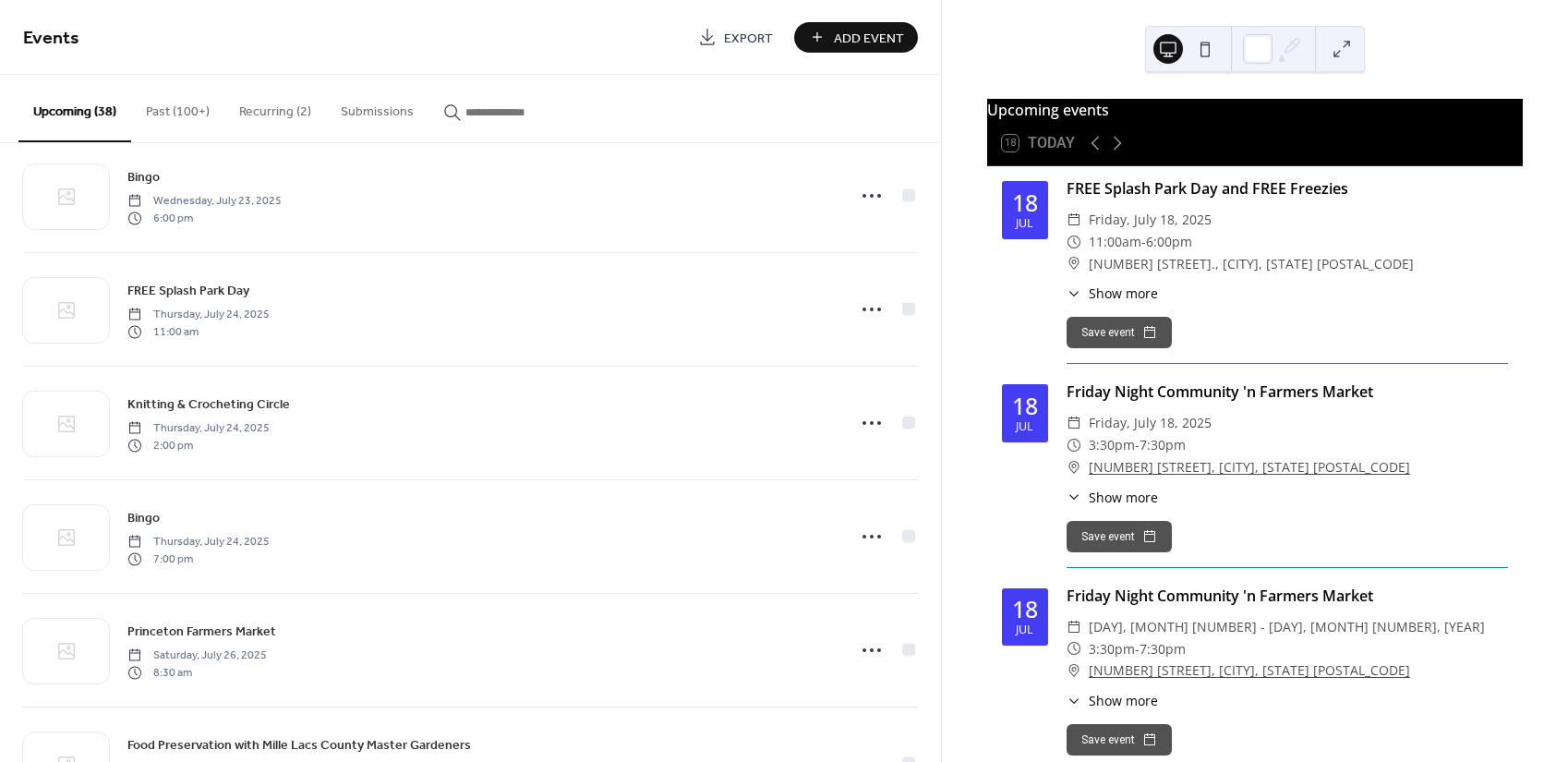scroll, scrollTop: 1478, scrollLeft: 0, axis: vertical 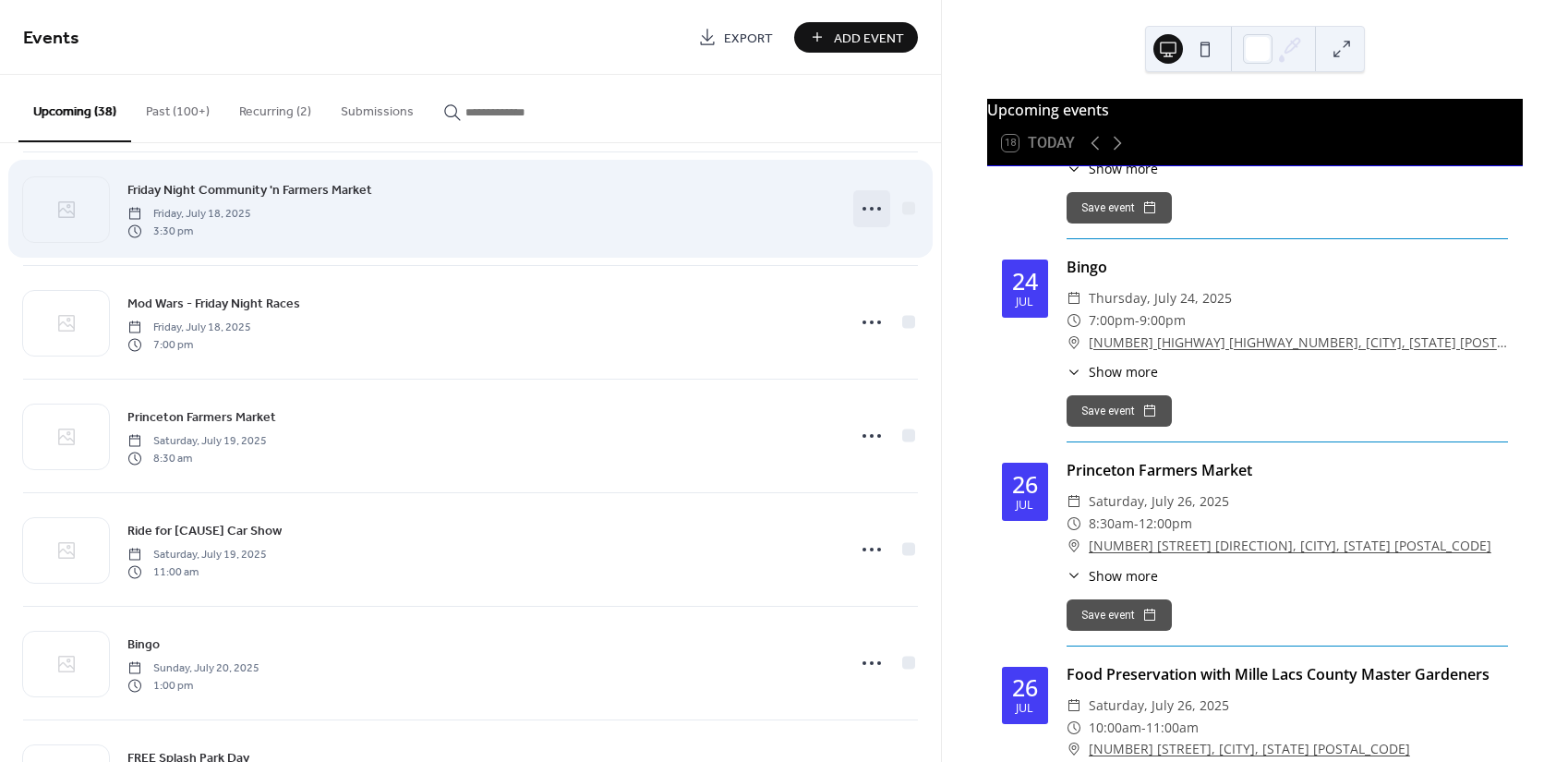 click 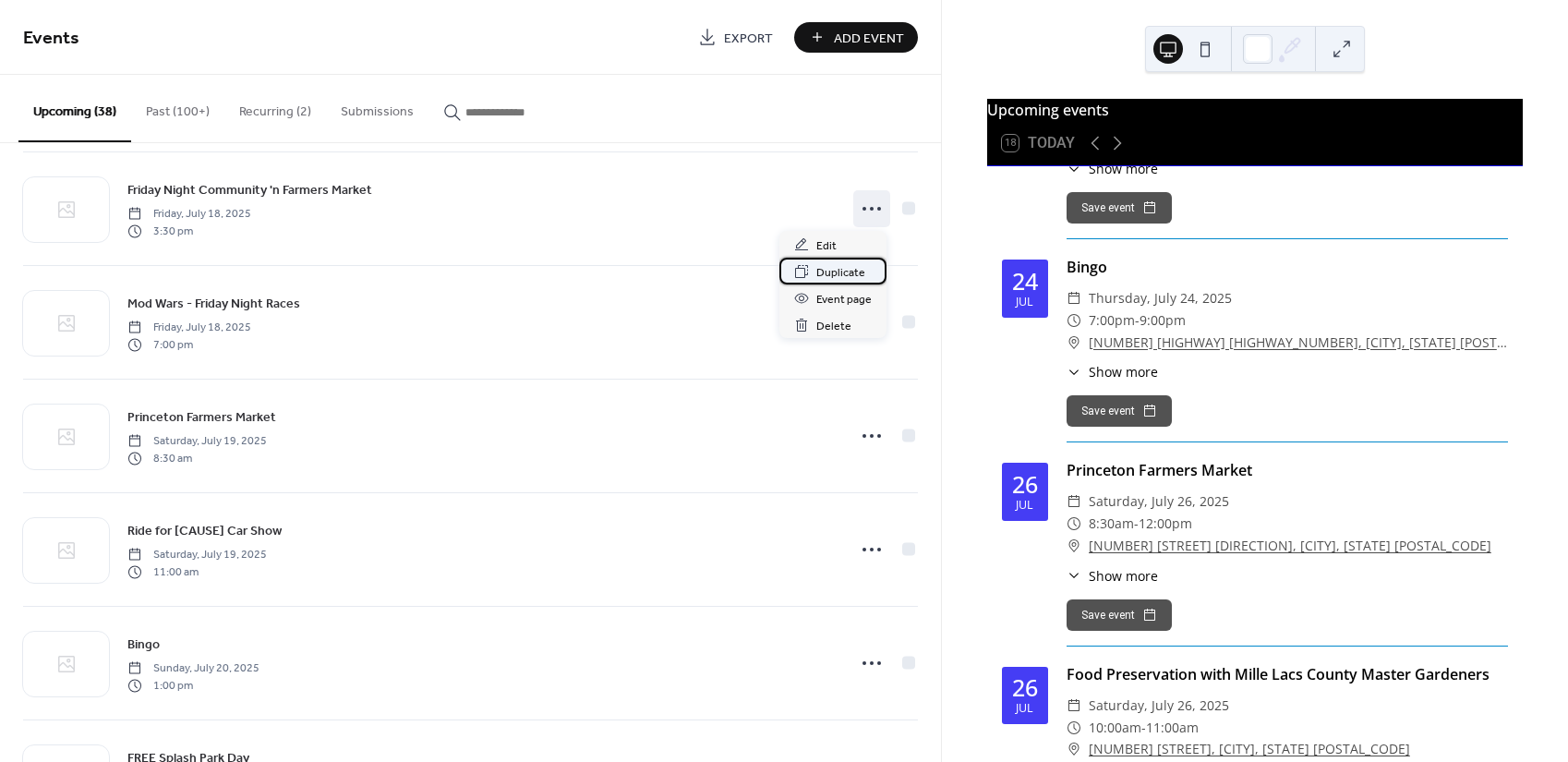 click on "Duplicate" at bounding box center [840, 272] 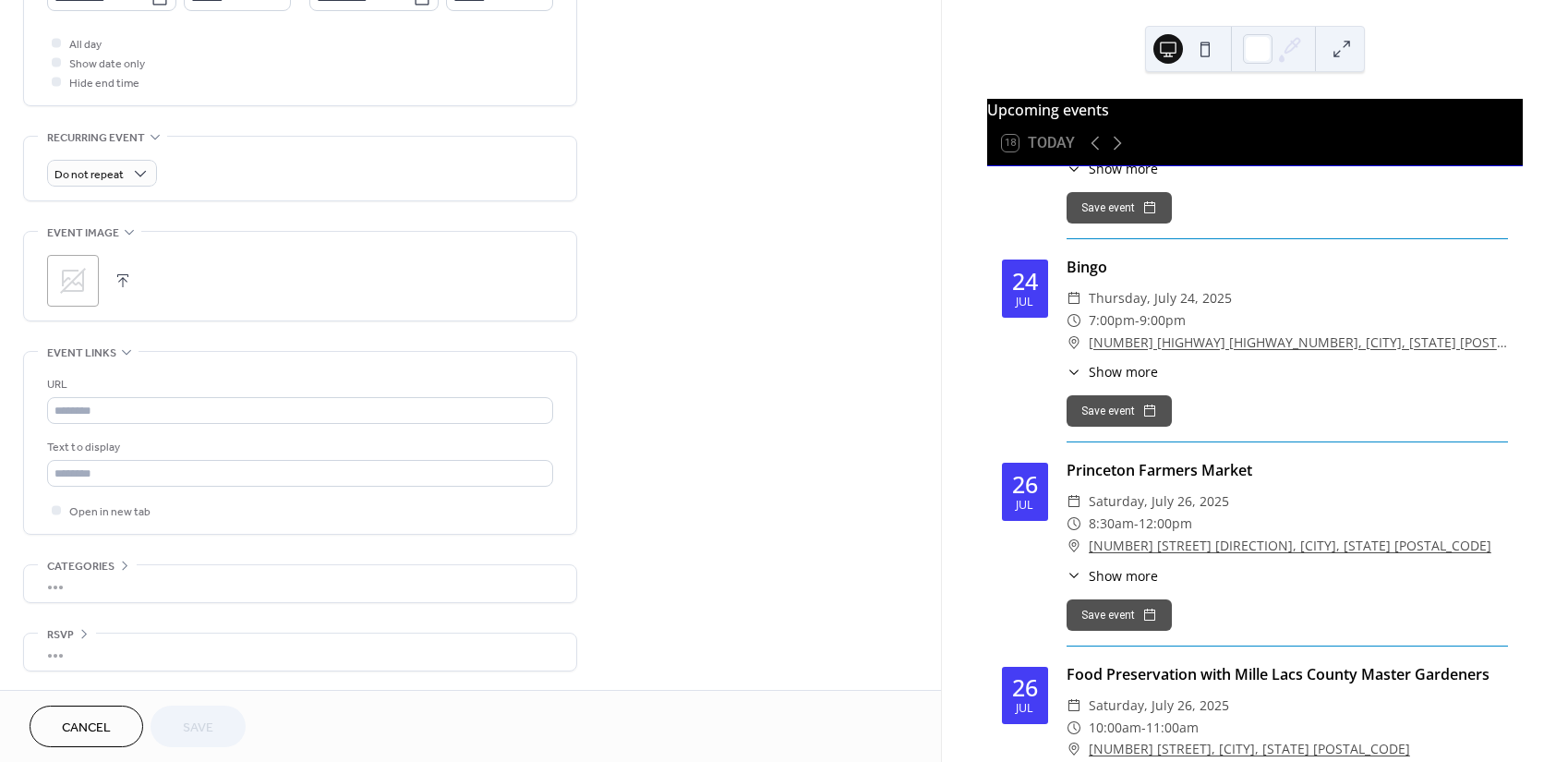 scroll, scrollTop: 0, scrollLeft: 0, axis: both 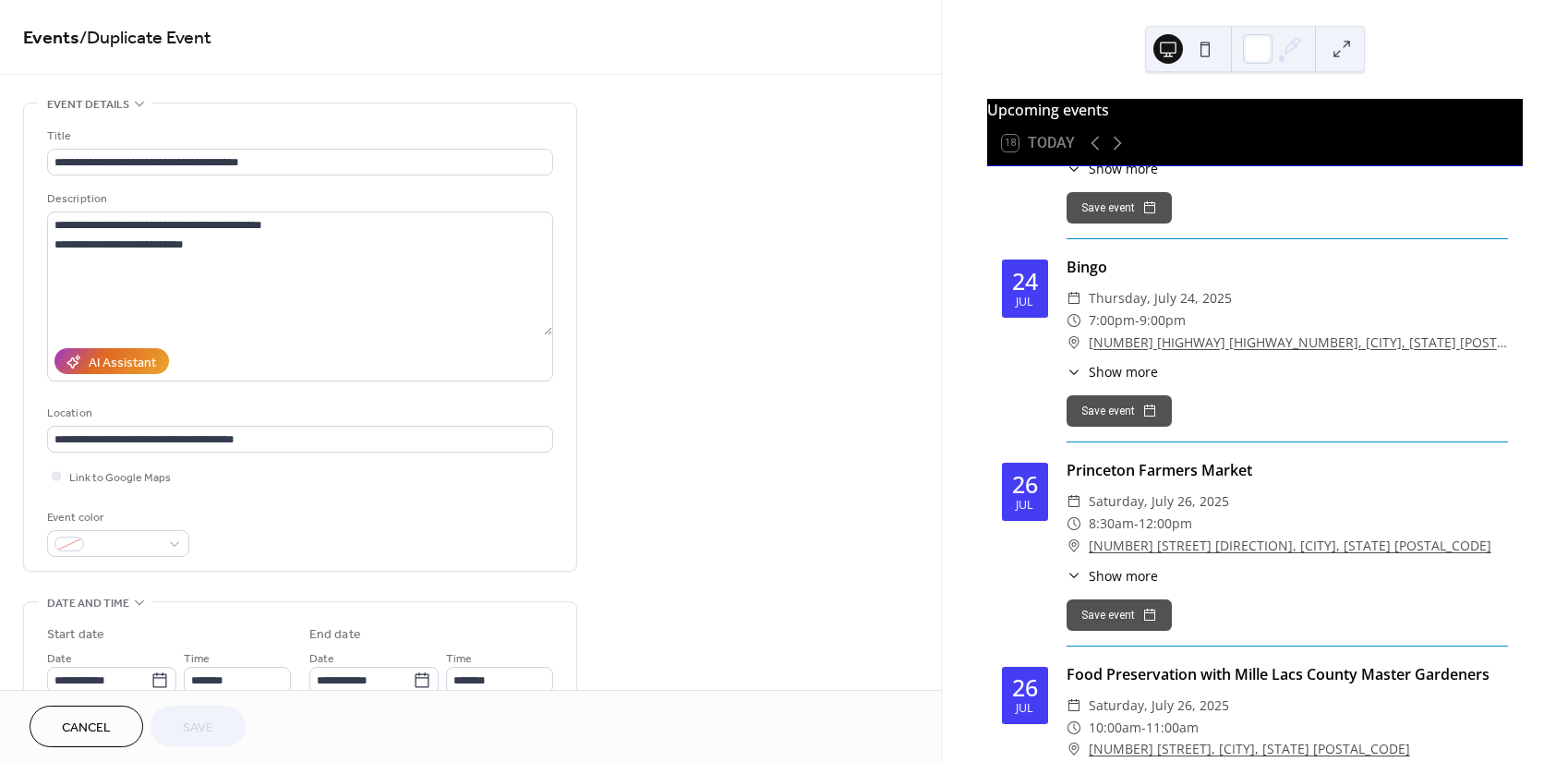 click on "**********" at bounding box center [470, 737] 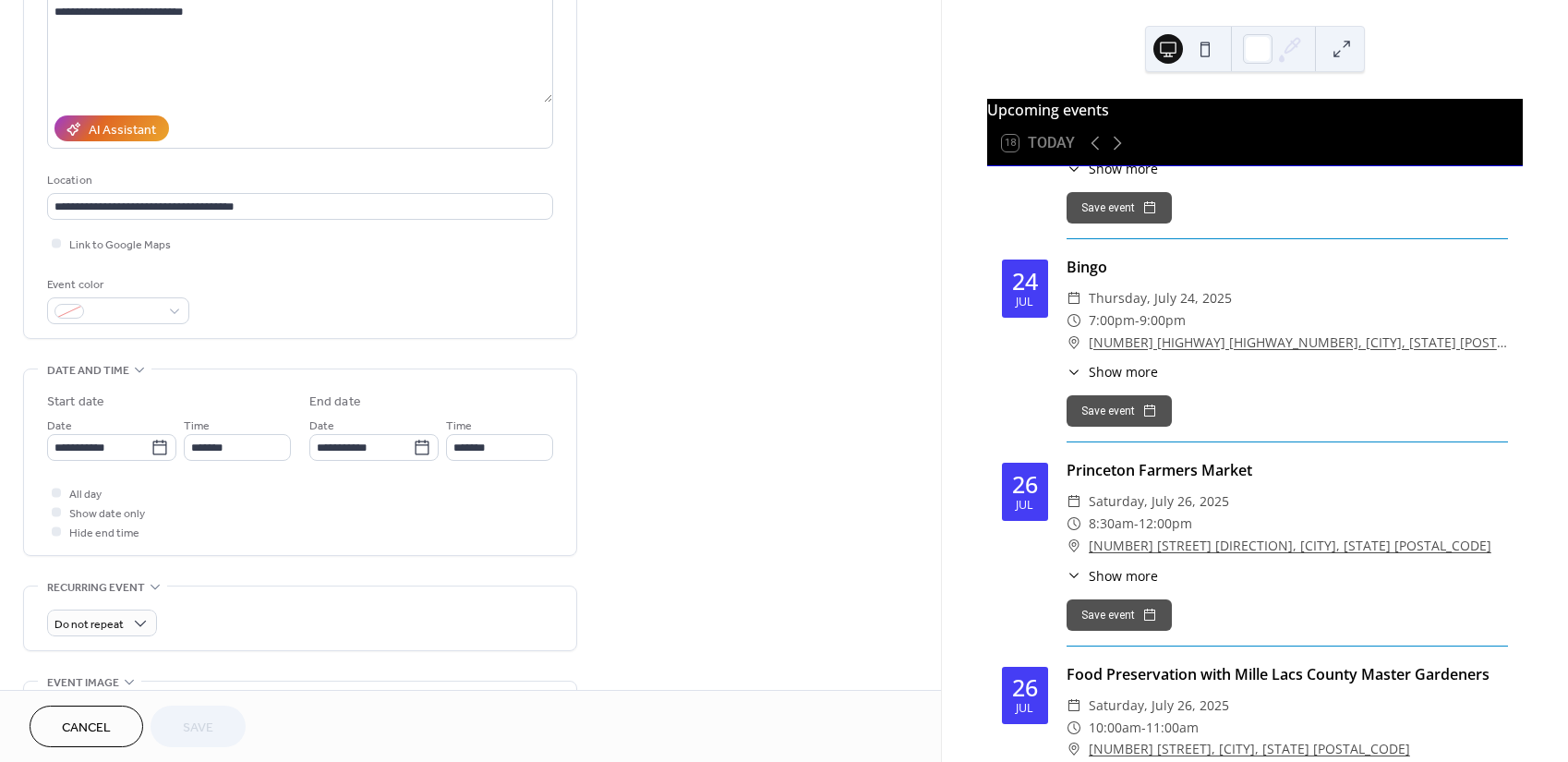 scroll, scrollTop: 246, scrollLeft: 0, axis: vertical 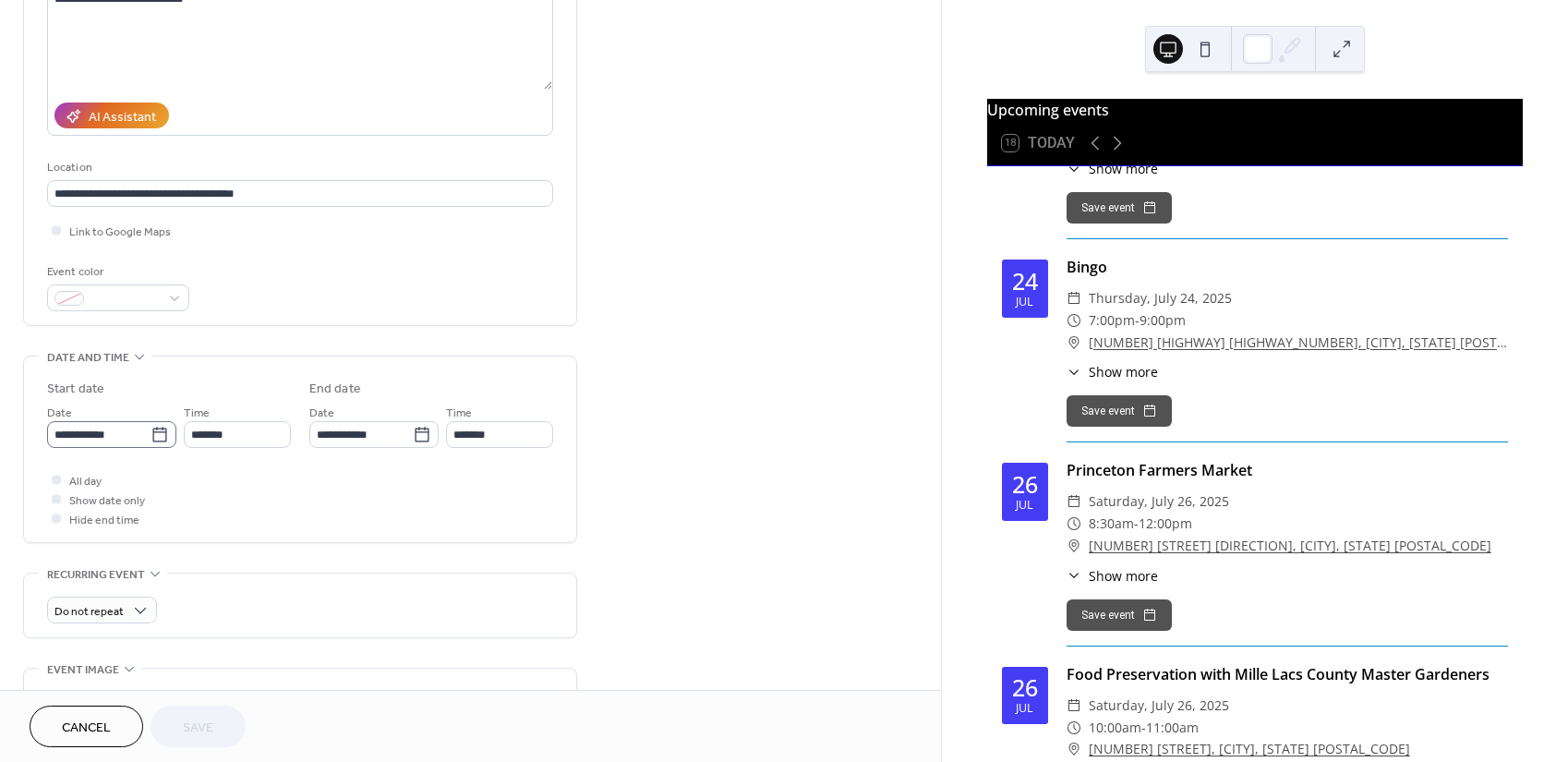click 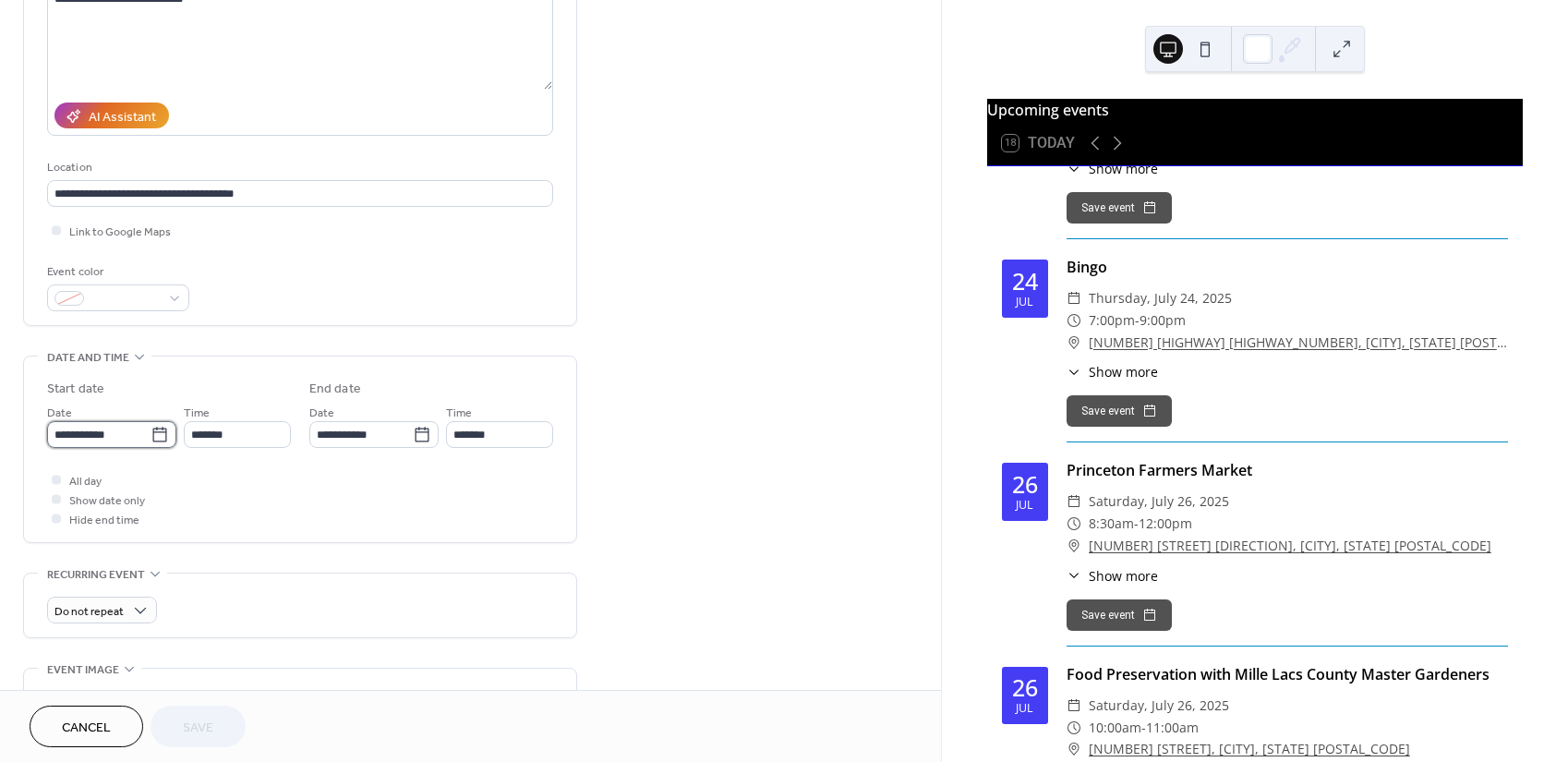 click on "**********" at bounding box center [99, 434] 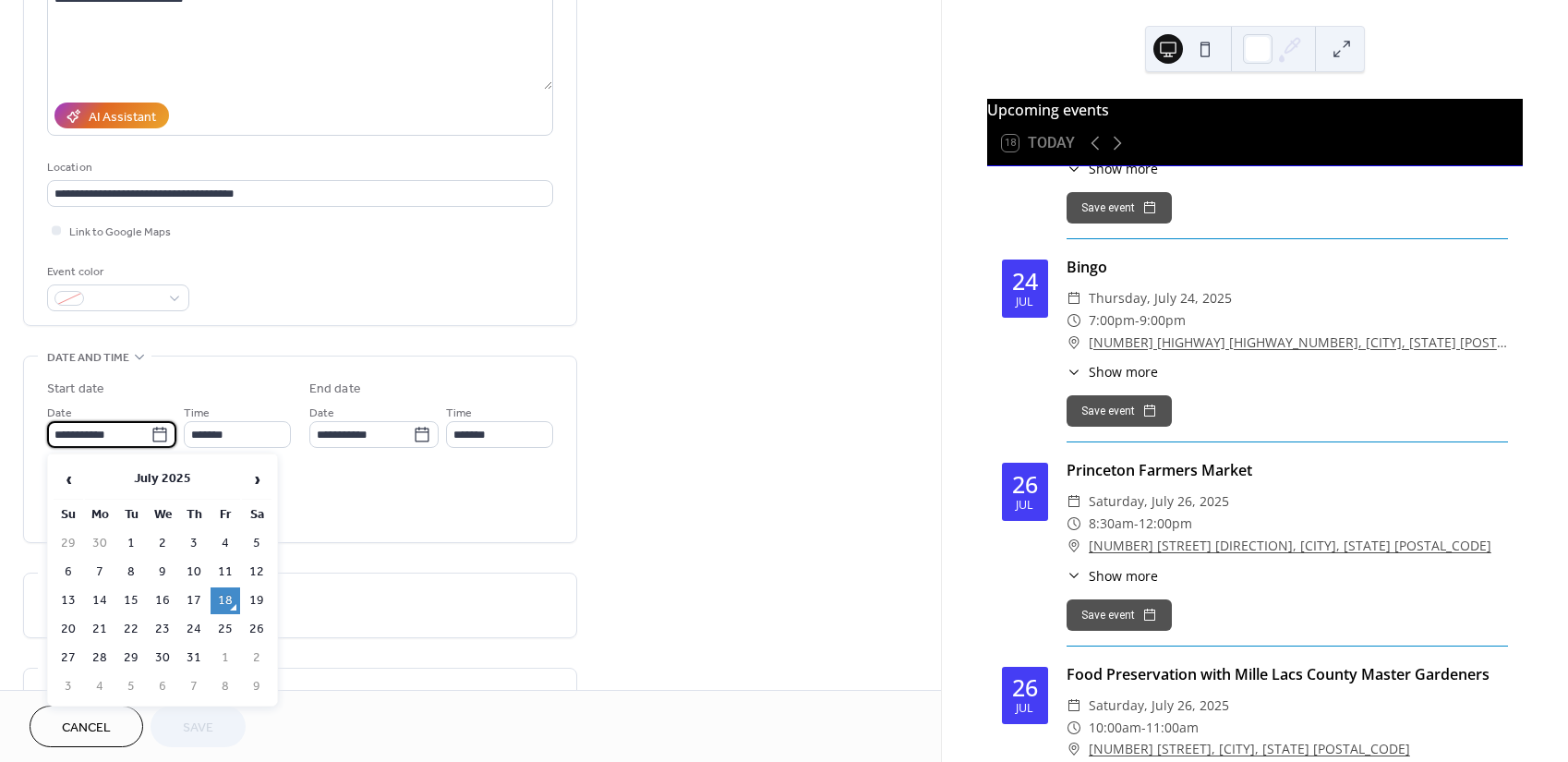 click on "25" at bounding box center (225, 629) 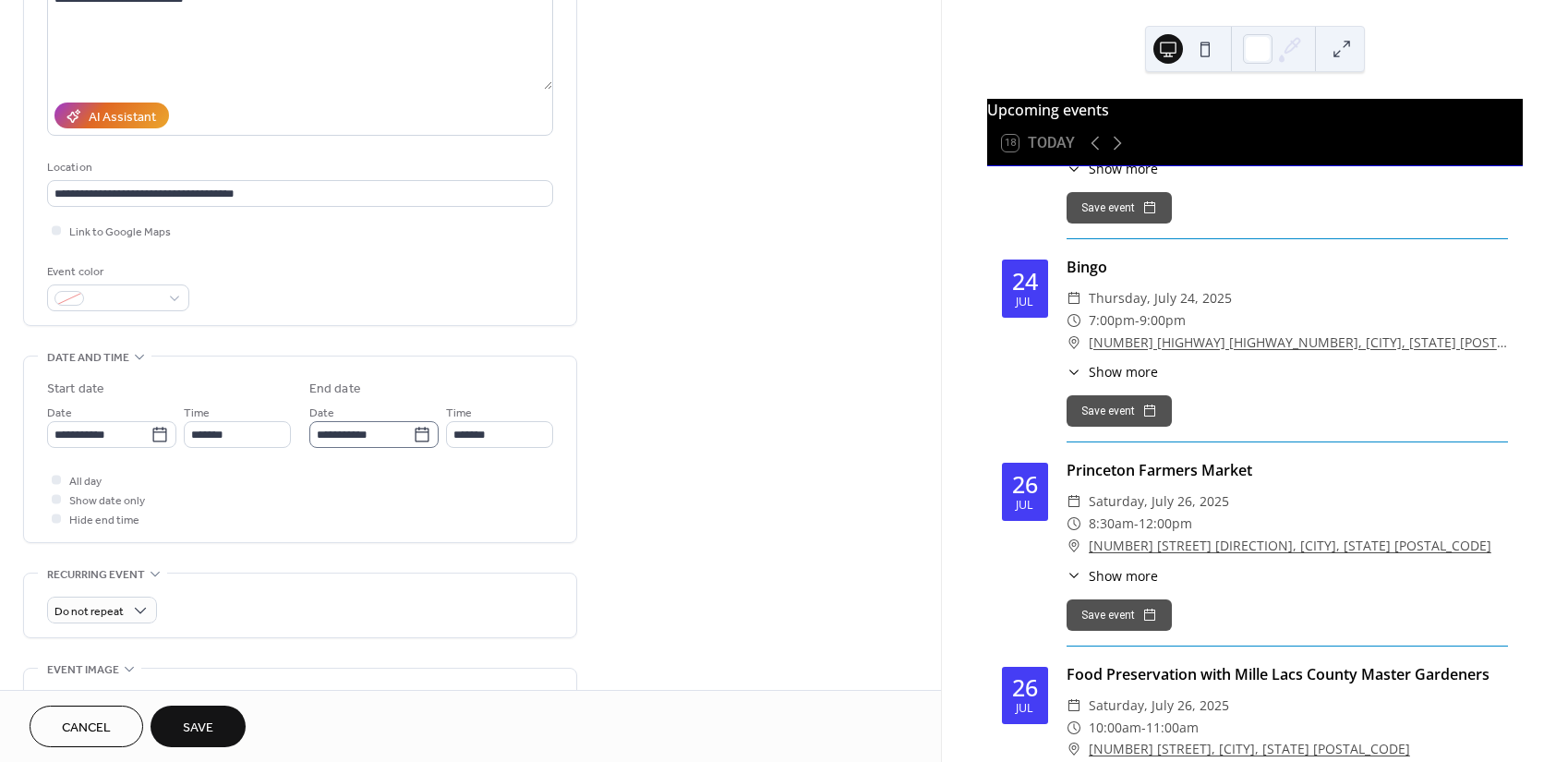 click 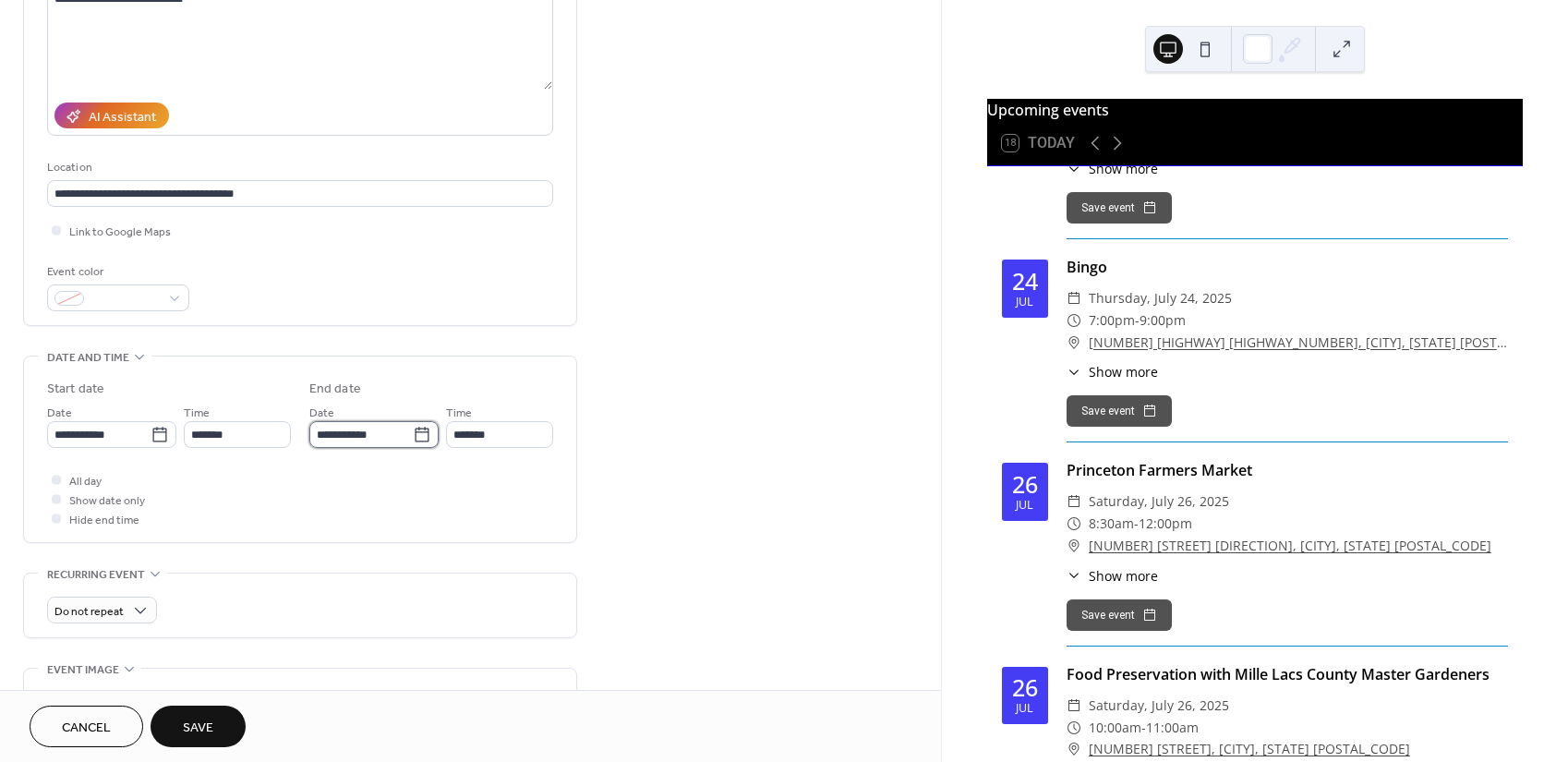 click on "**********" at bounding box center [361, 434] 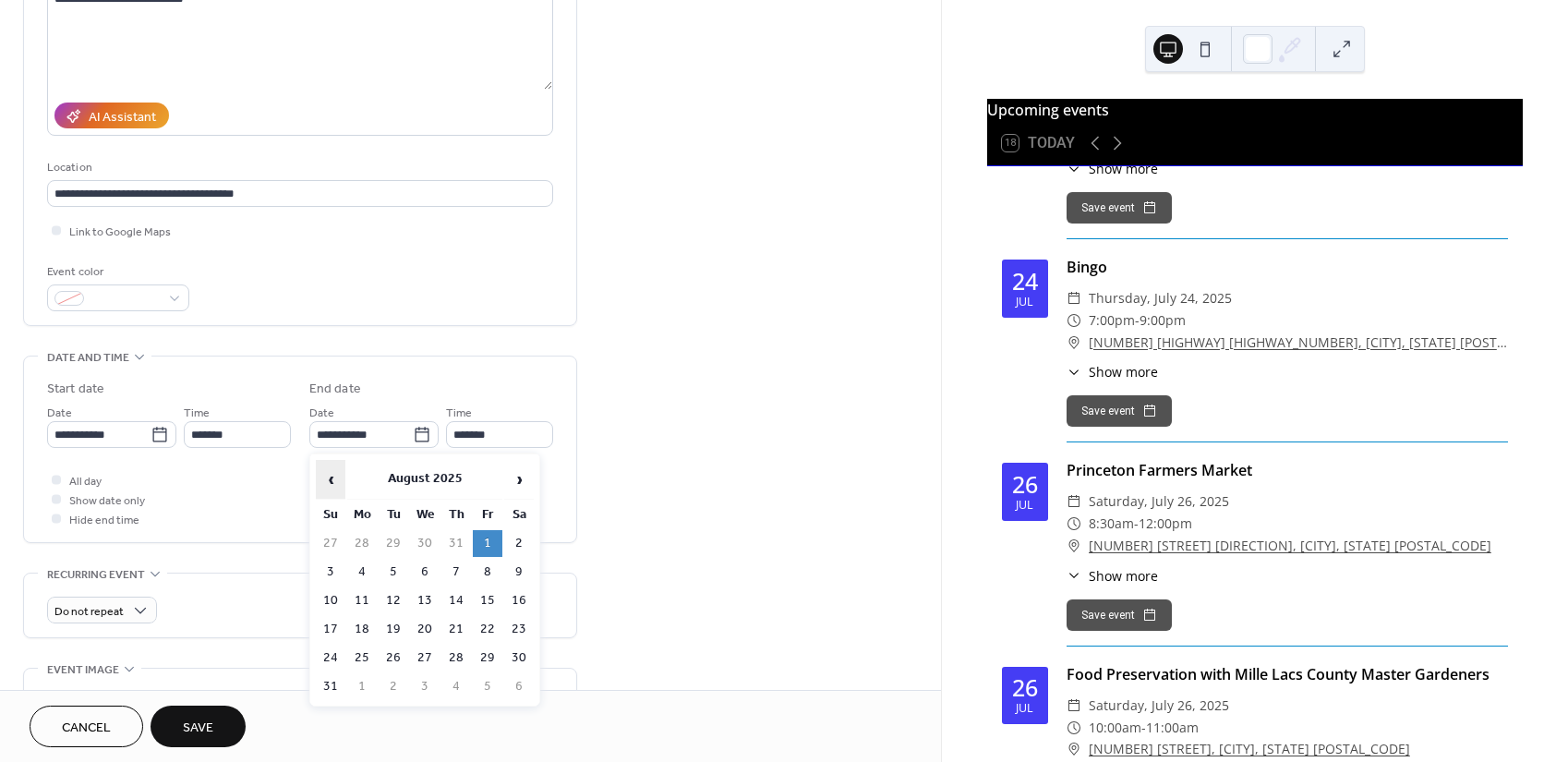 click on "‹" at bounding box center [331, 479] 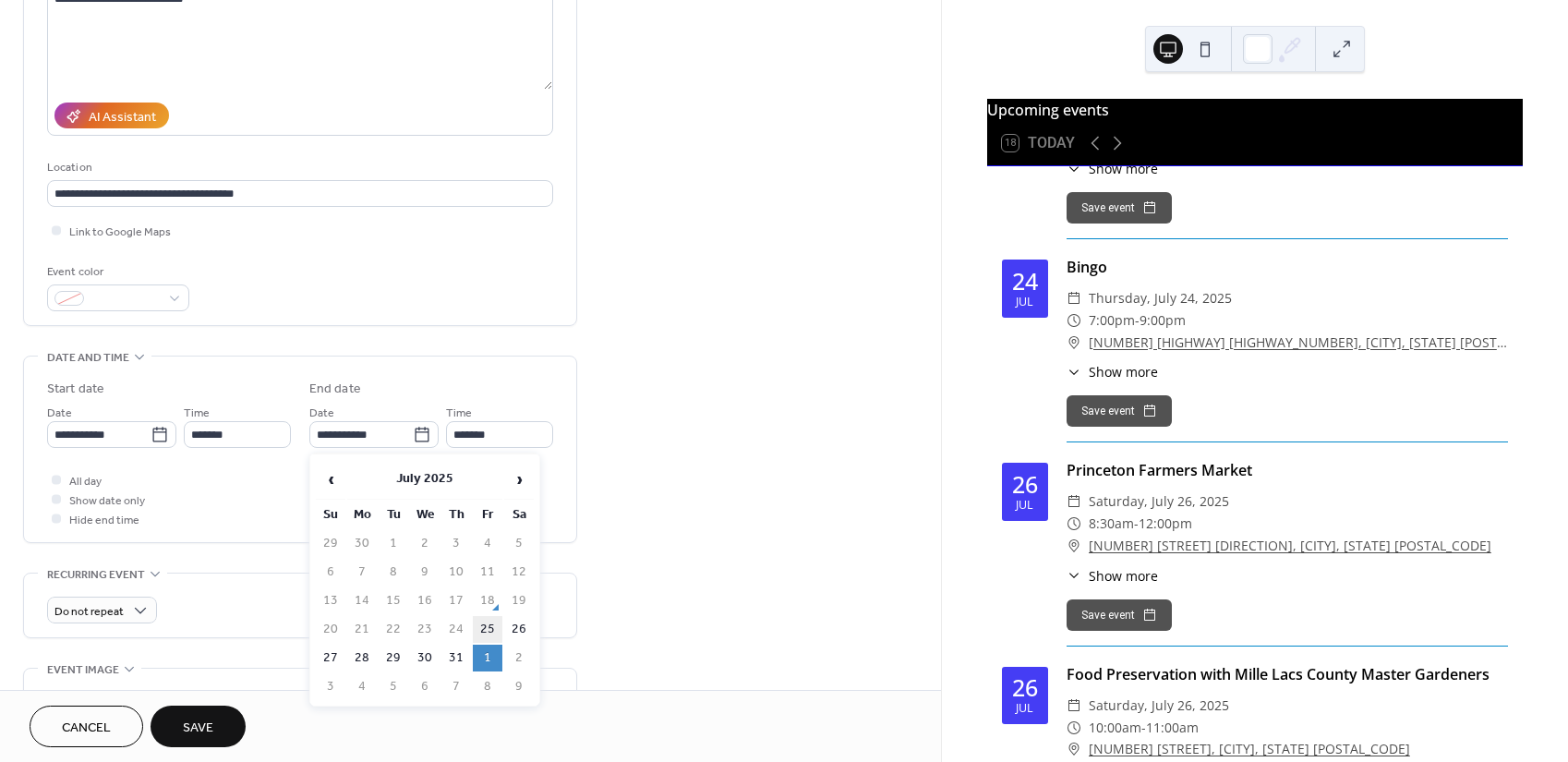 click on "25" at bounding box center (488, 629) 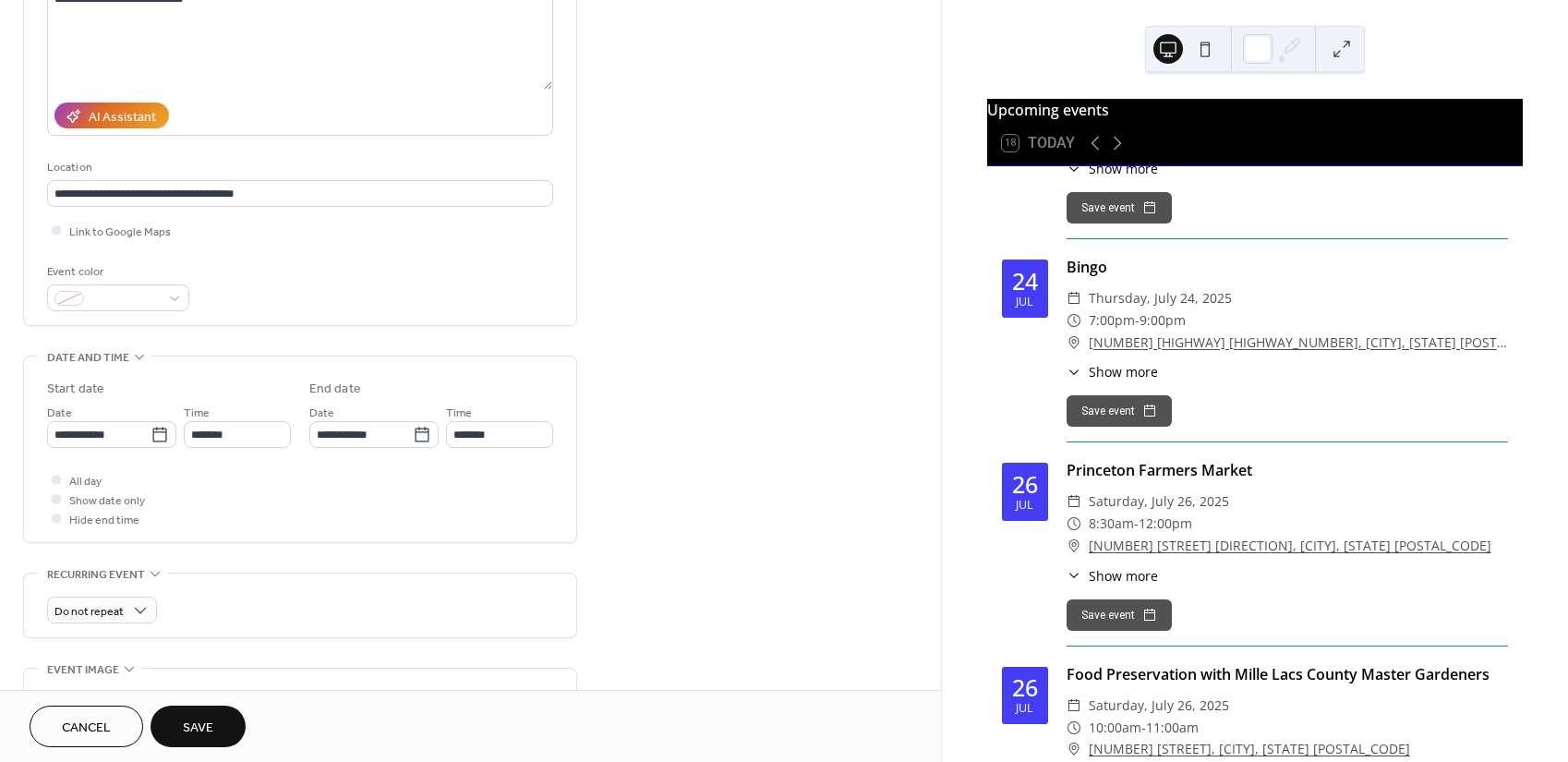 click on "Save" at bounding box center (198, 728) 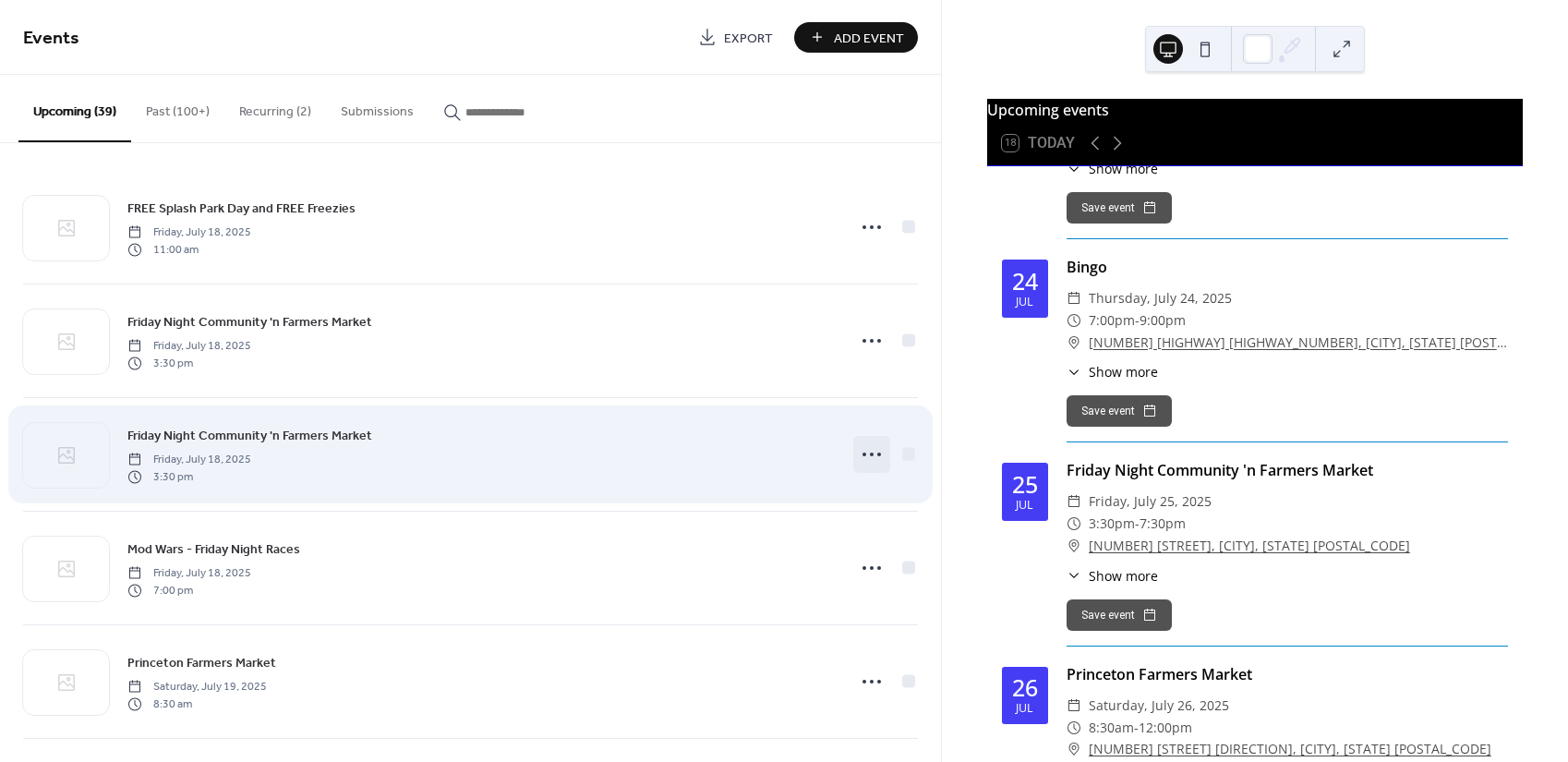 click 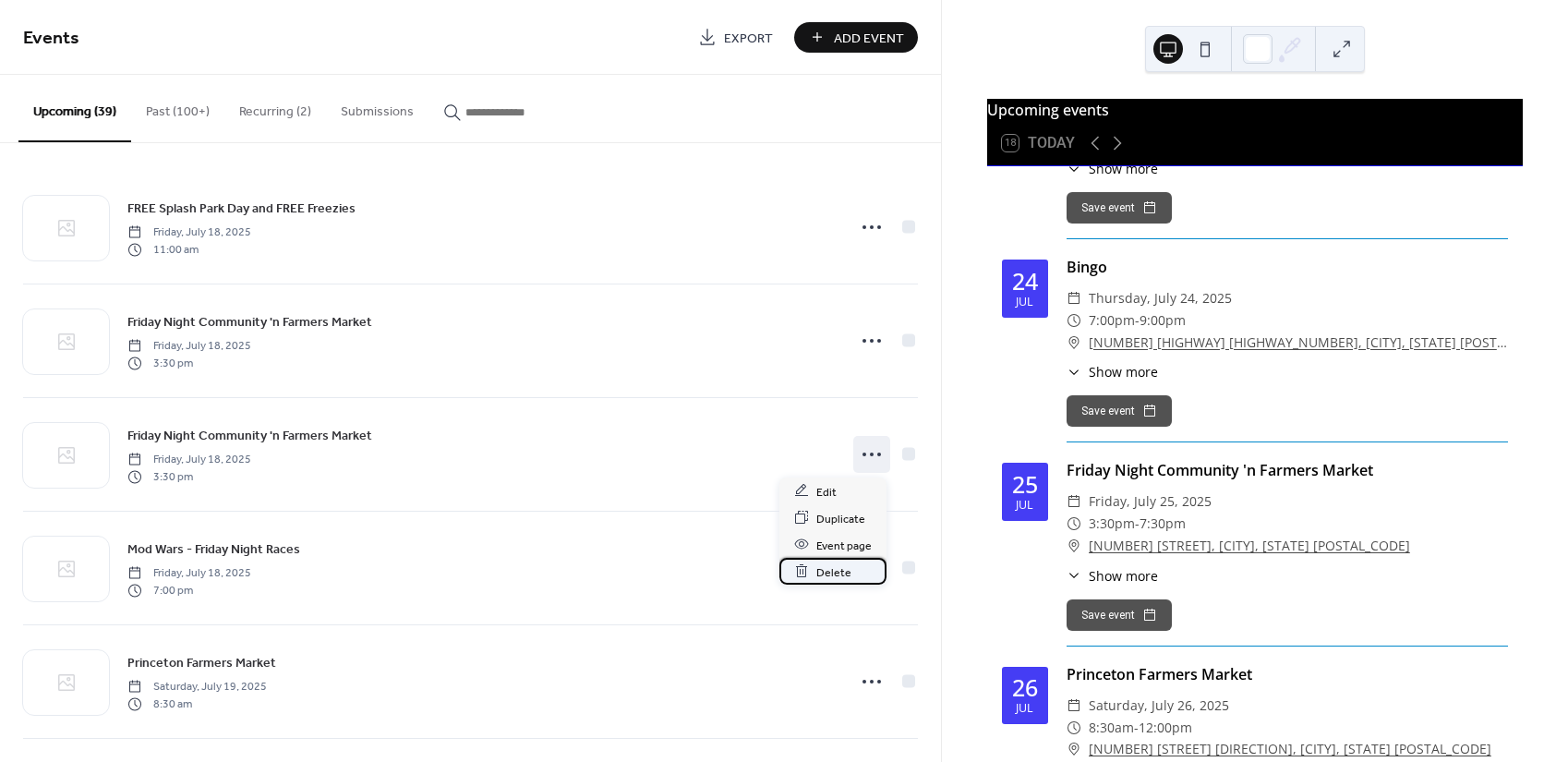 click on "Delete" at bounding box center (834, 572) 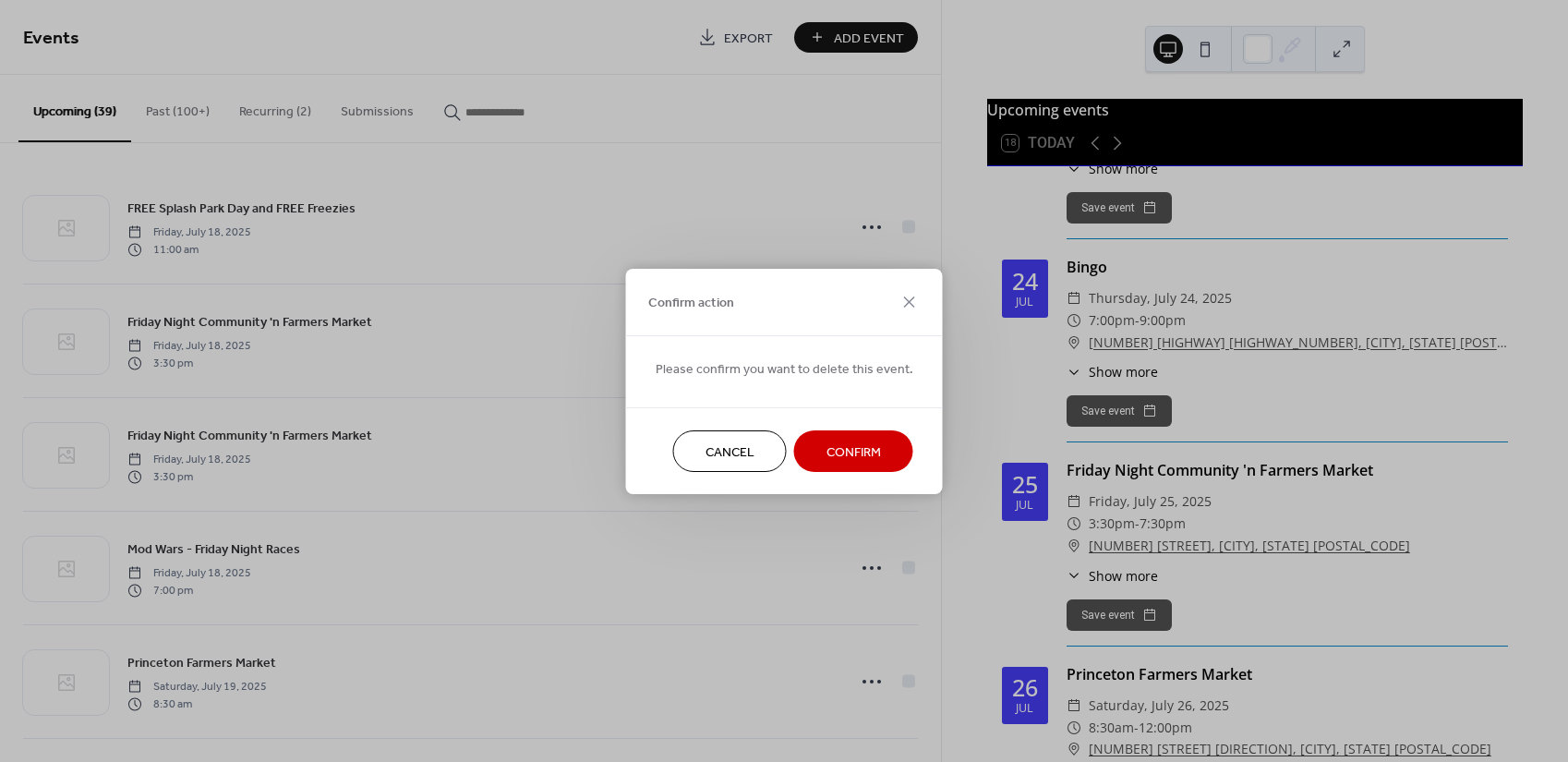 click on "Confirm" at bounding box center [853, 451] 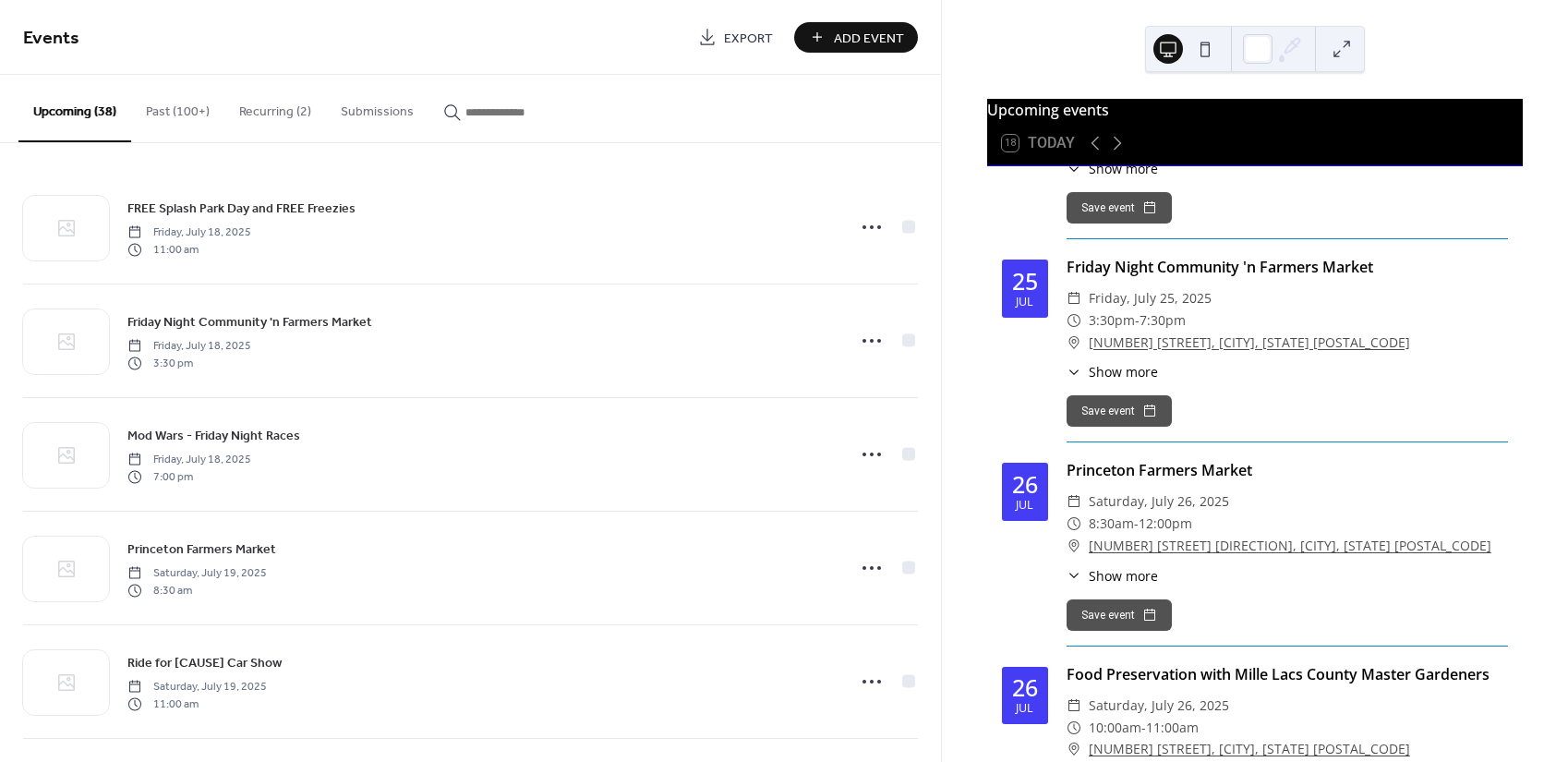 scroll, scrollTop: 3245, scrollLeft: 0, axis: vertical 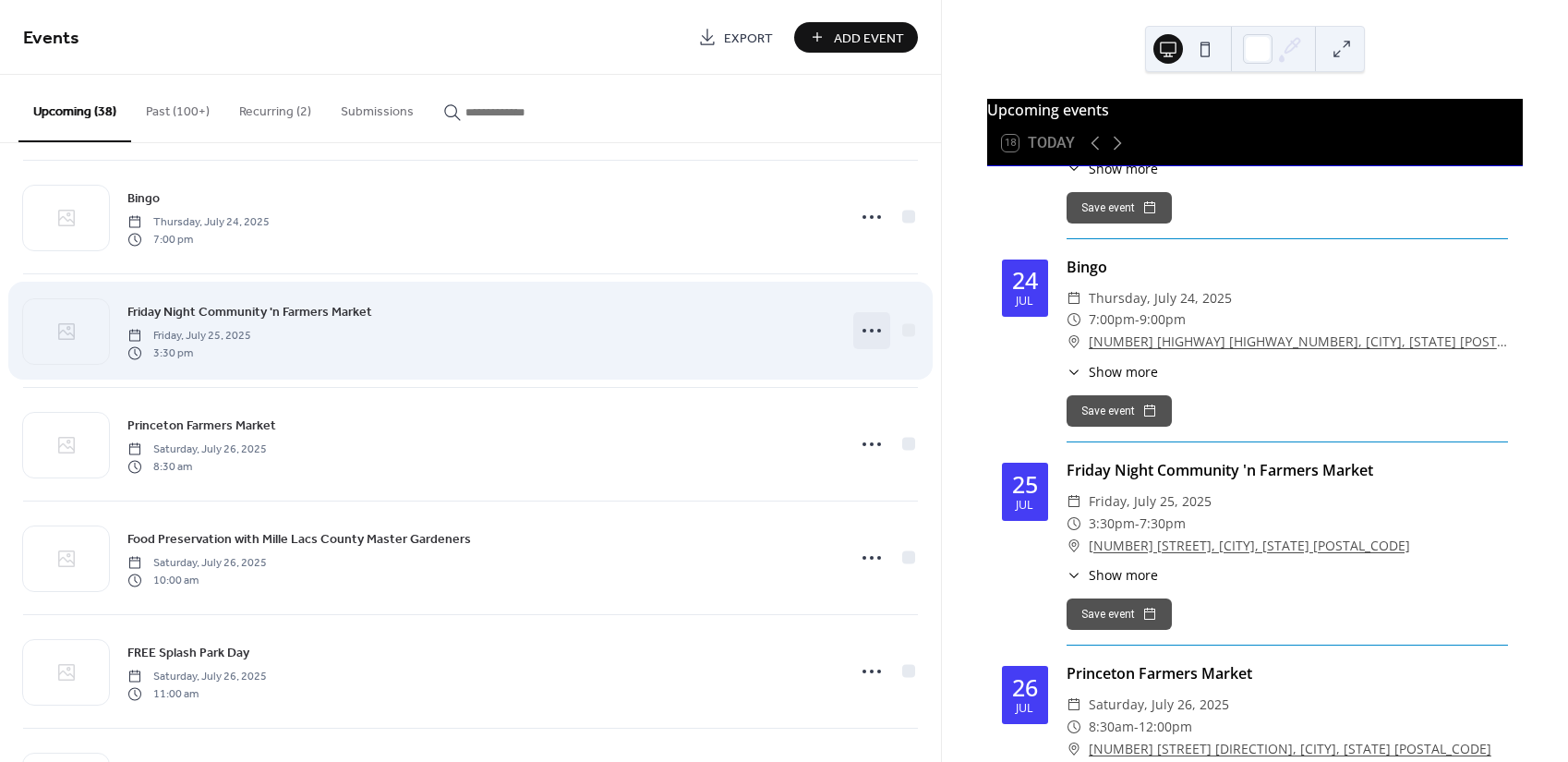 click 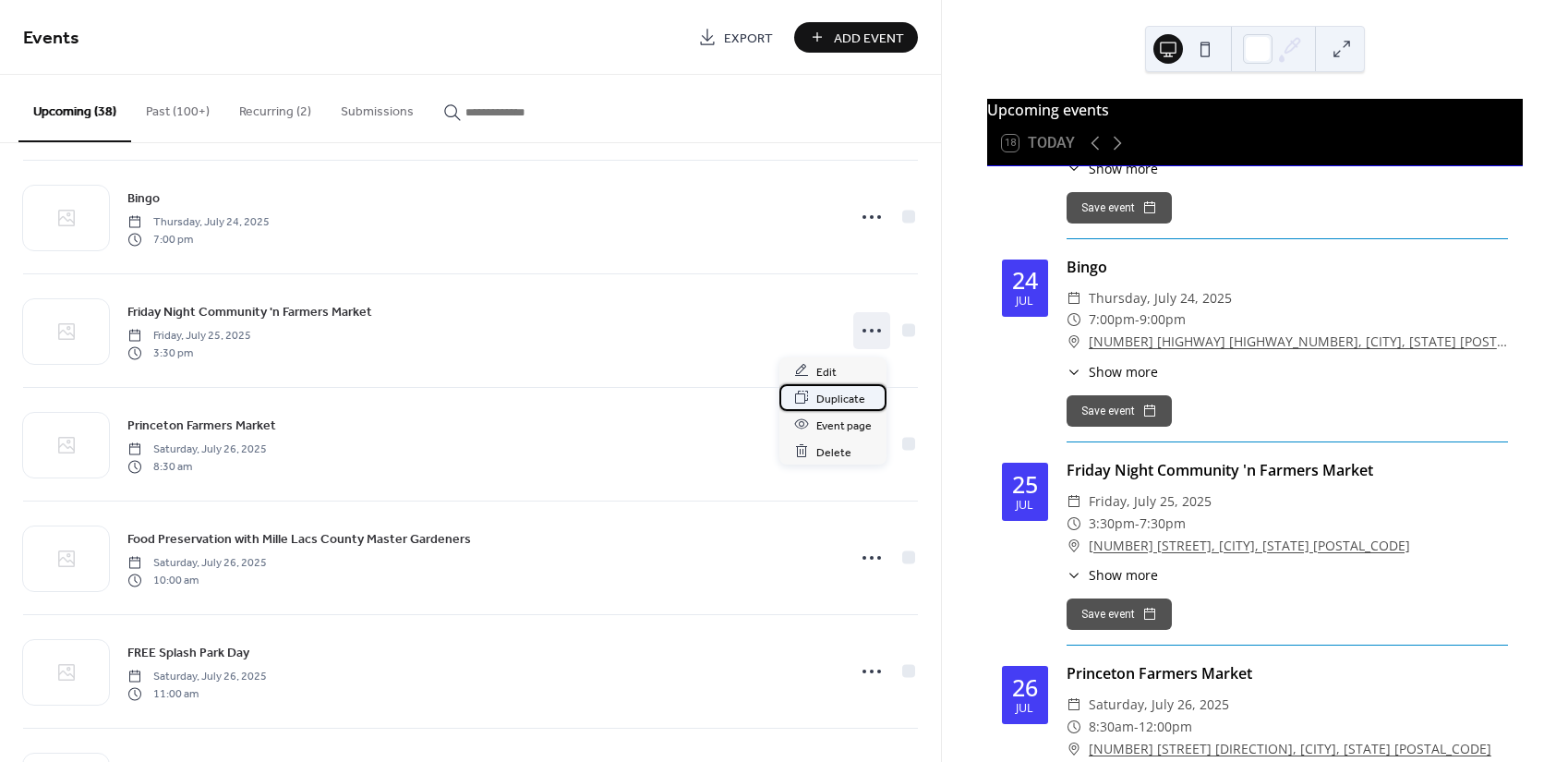 click on "Duplicate" at bounding box center (840, 398) 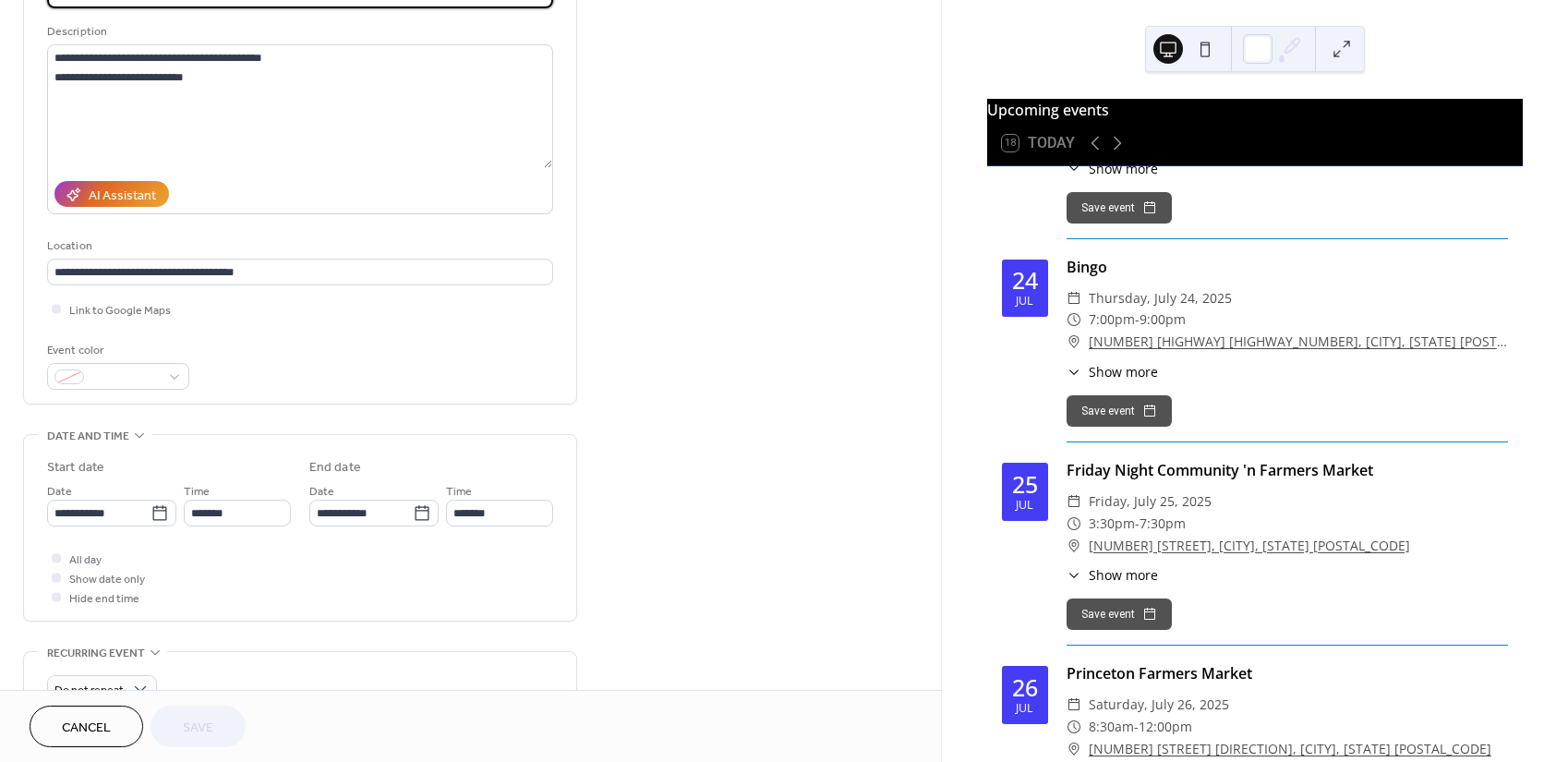 scroll, scrollTop: 246, scrollLeft: 0, axis: vertical 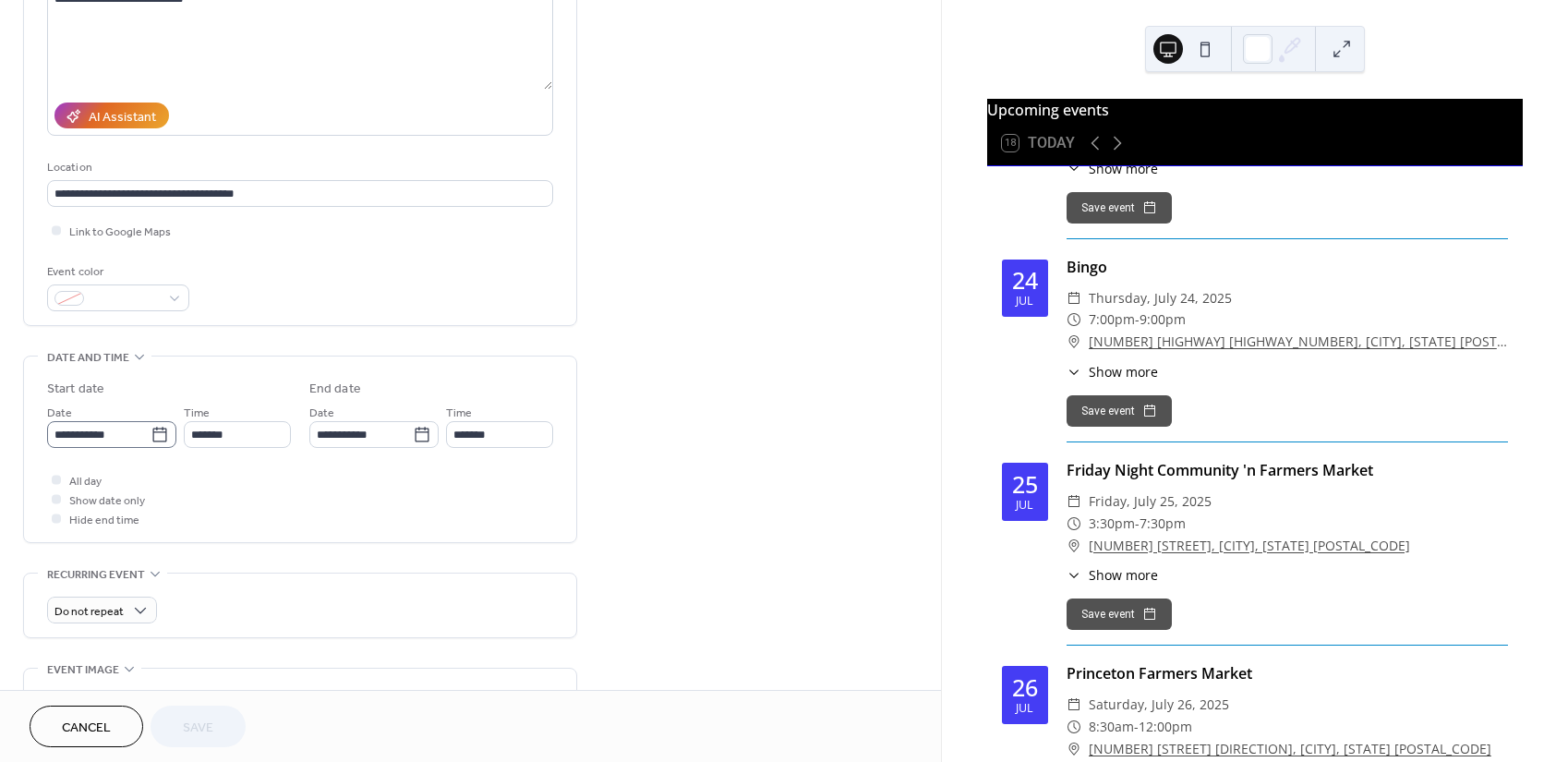 click 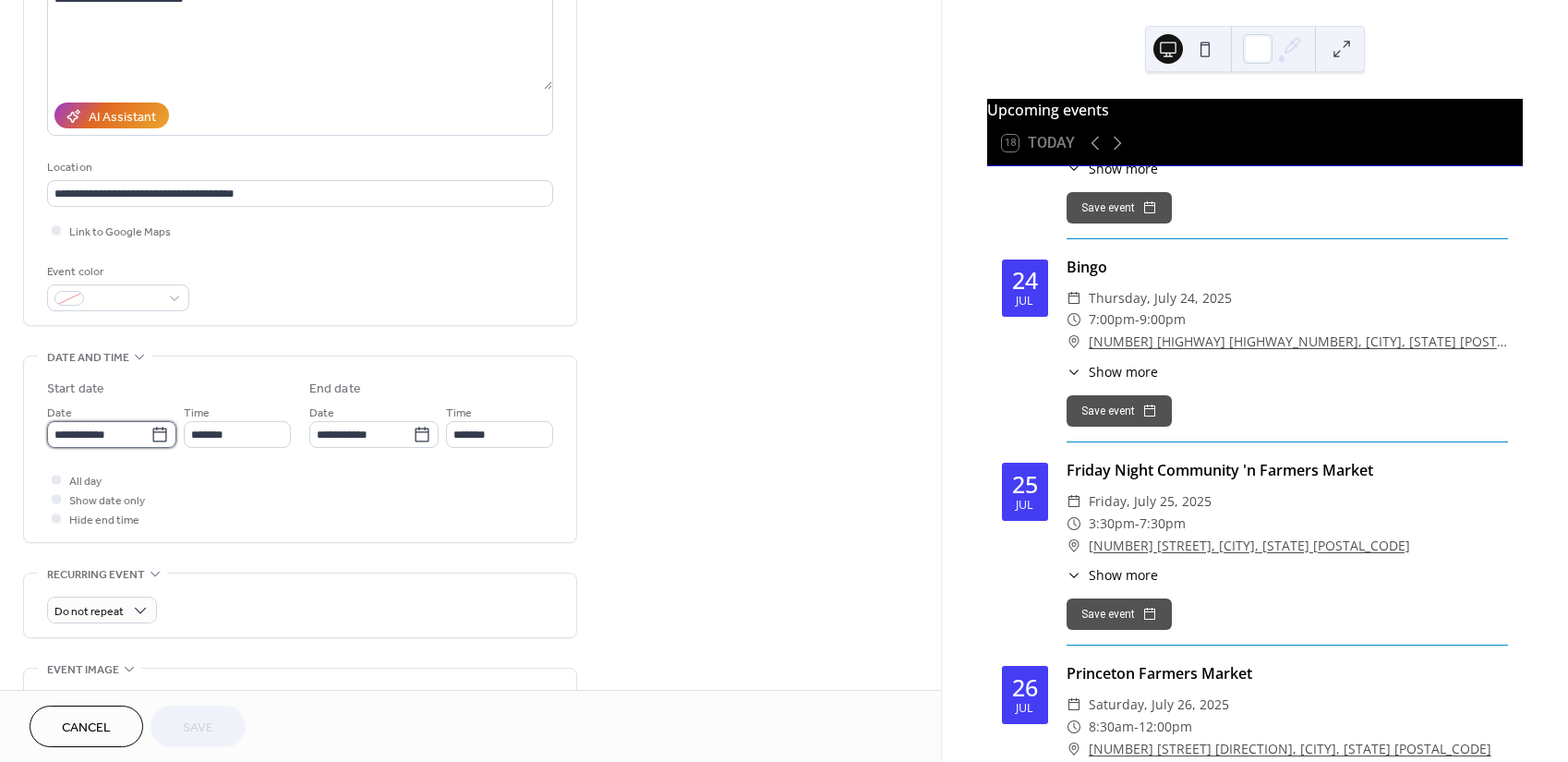 click on "**********" at bounding box center [99, 434] 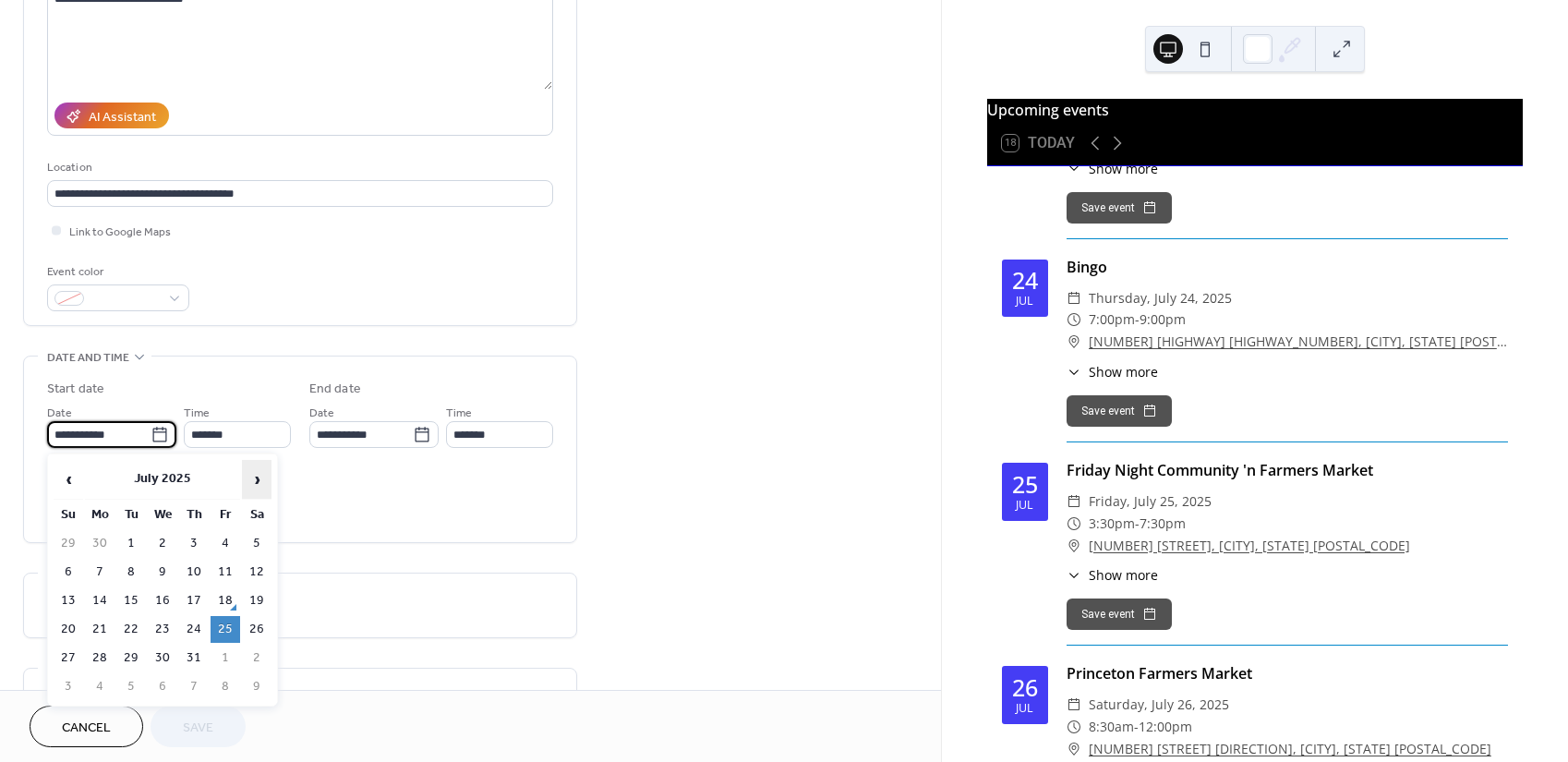 click on "›" at bounding box center [257, 479] 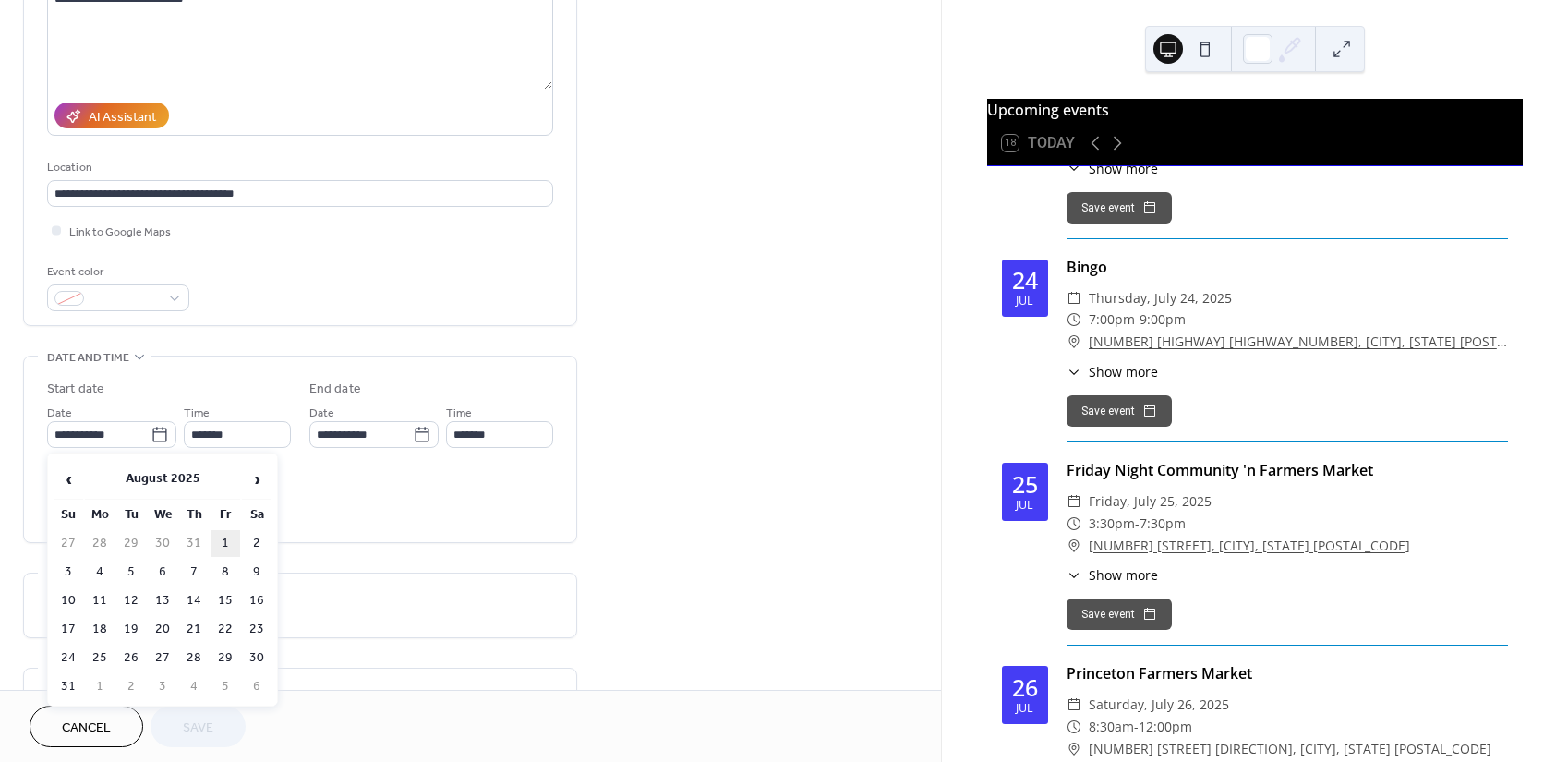 click on "1" at bounding box center [225, 543] 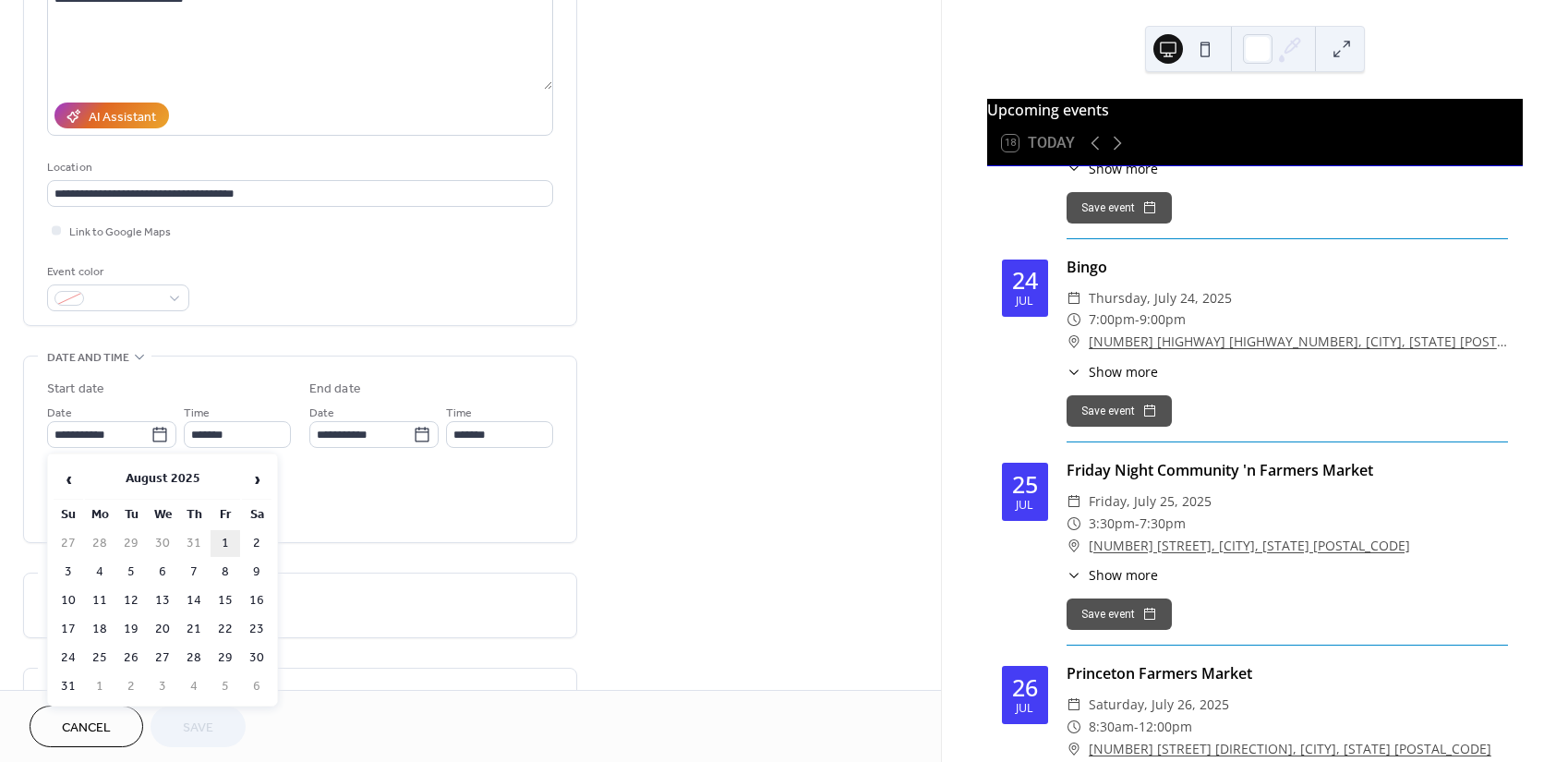 type on "**********" 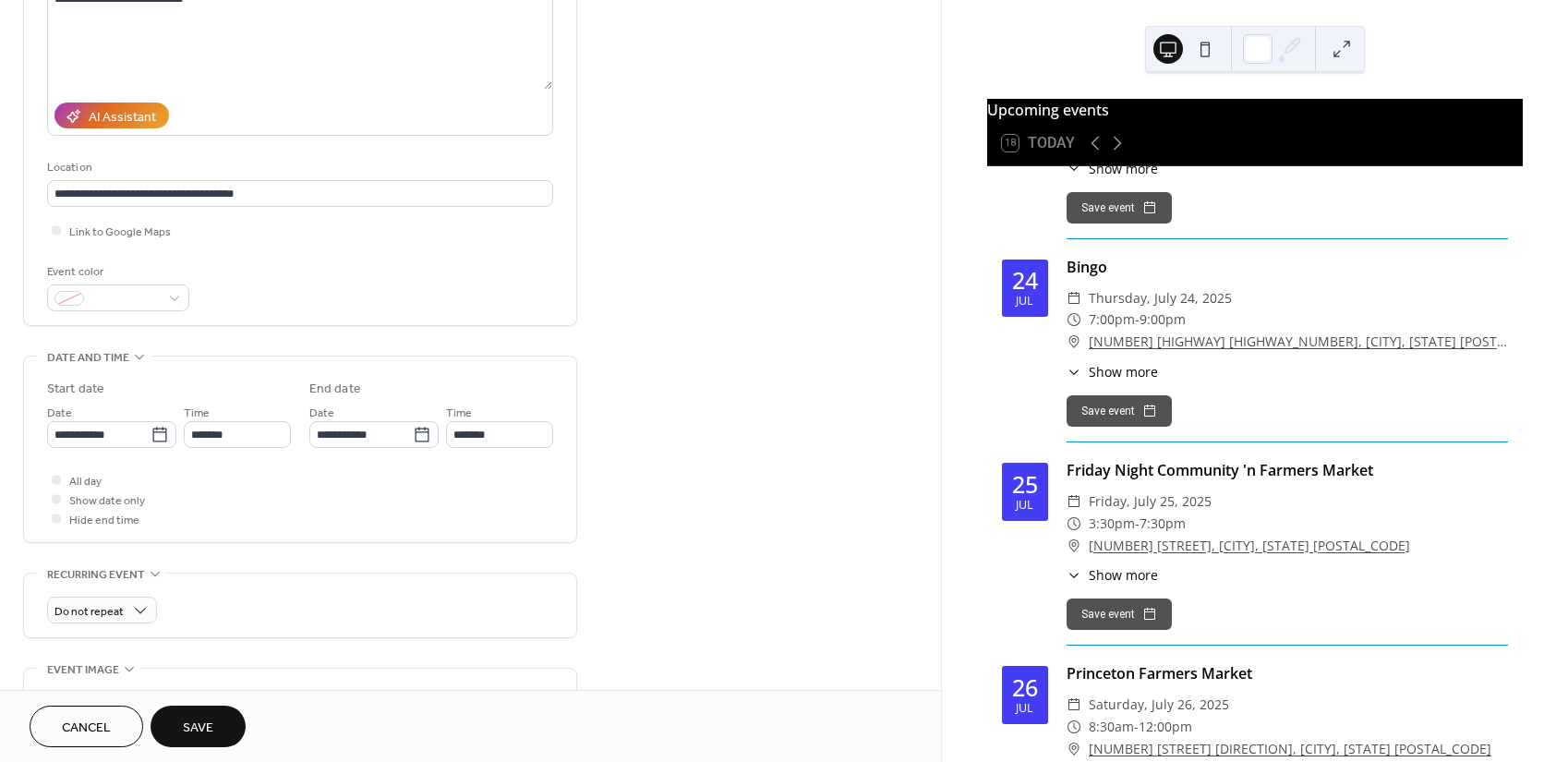 click on "Save" at bounding box center [198, 728] 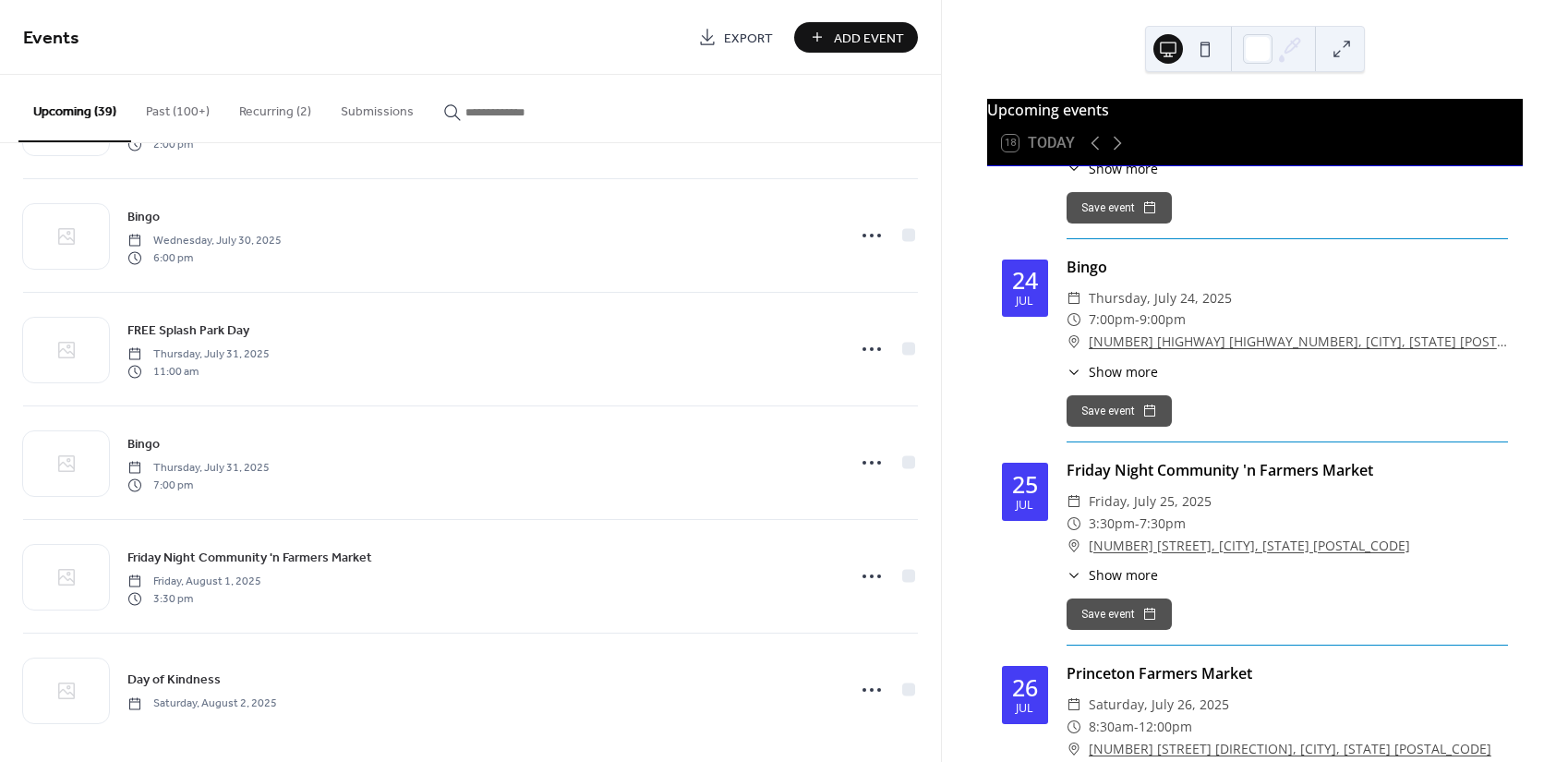 scroll, scrollTop: 2852, scrollLeft: 0, axis: vertical 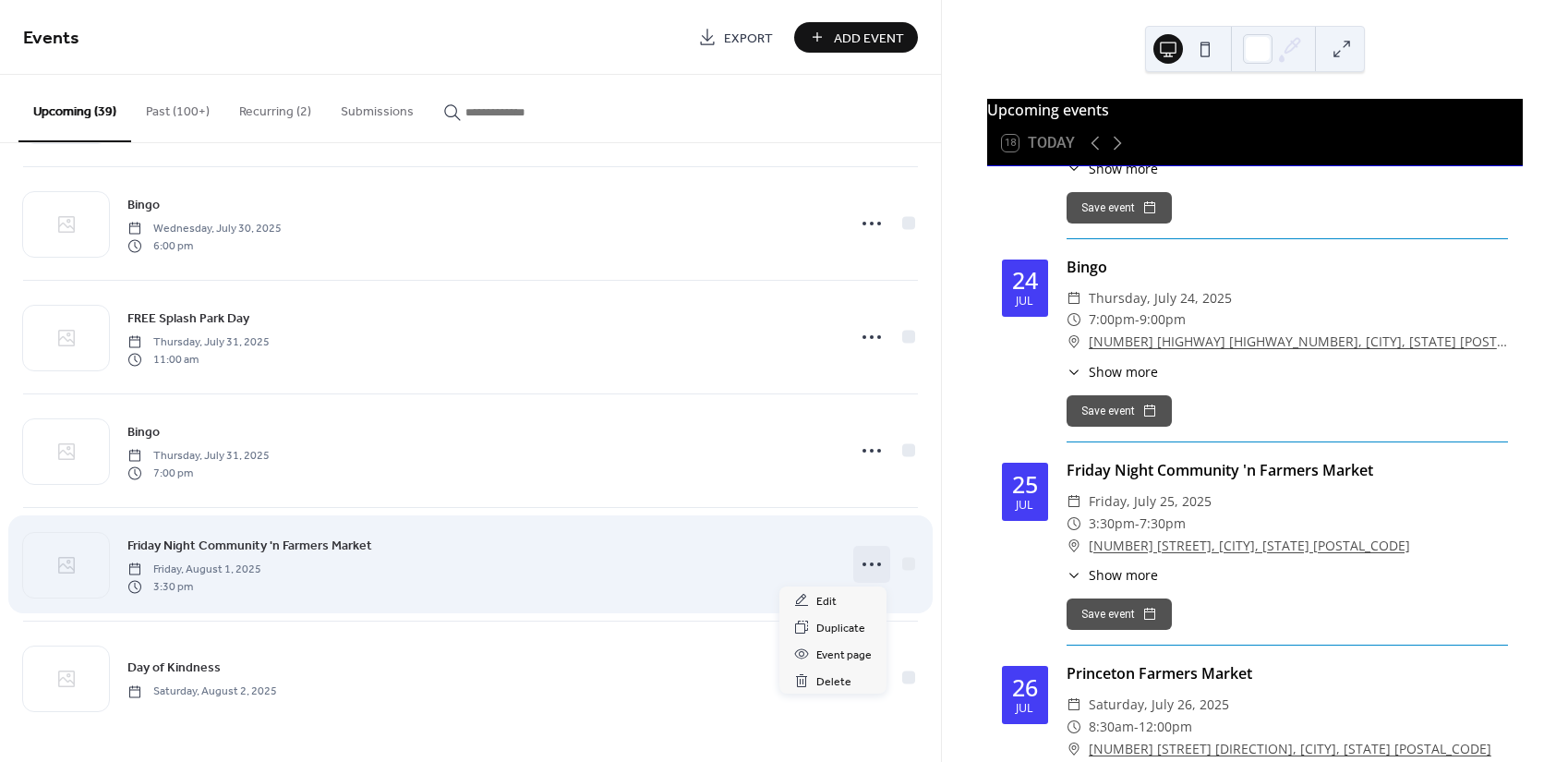 click 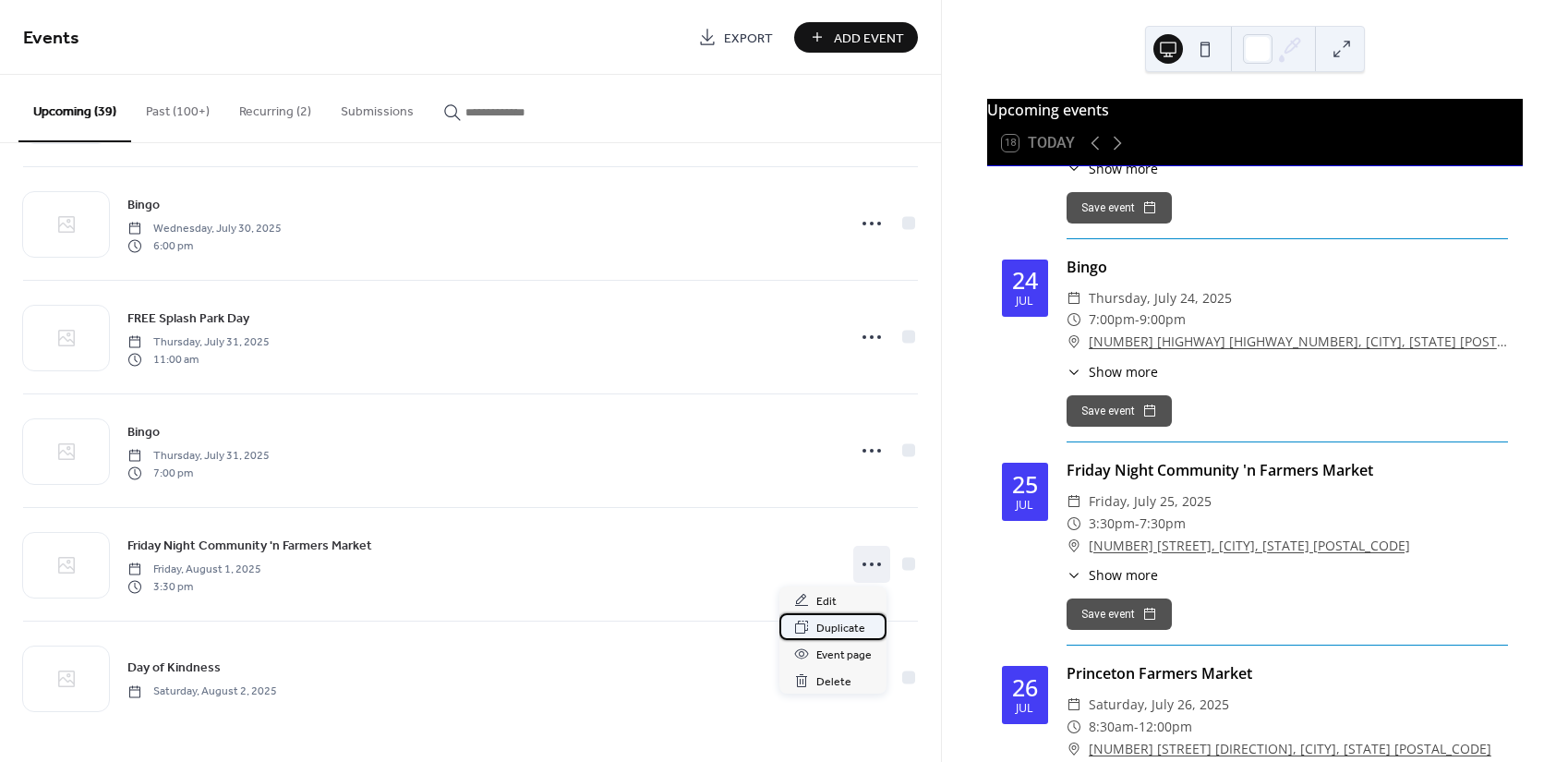 click on "Duplicate" at bounding box center (840, 628) 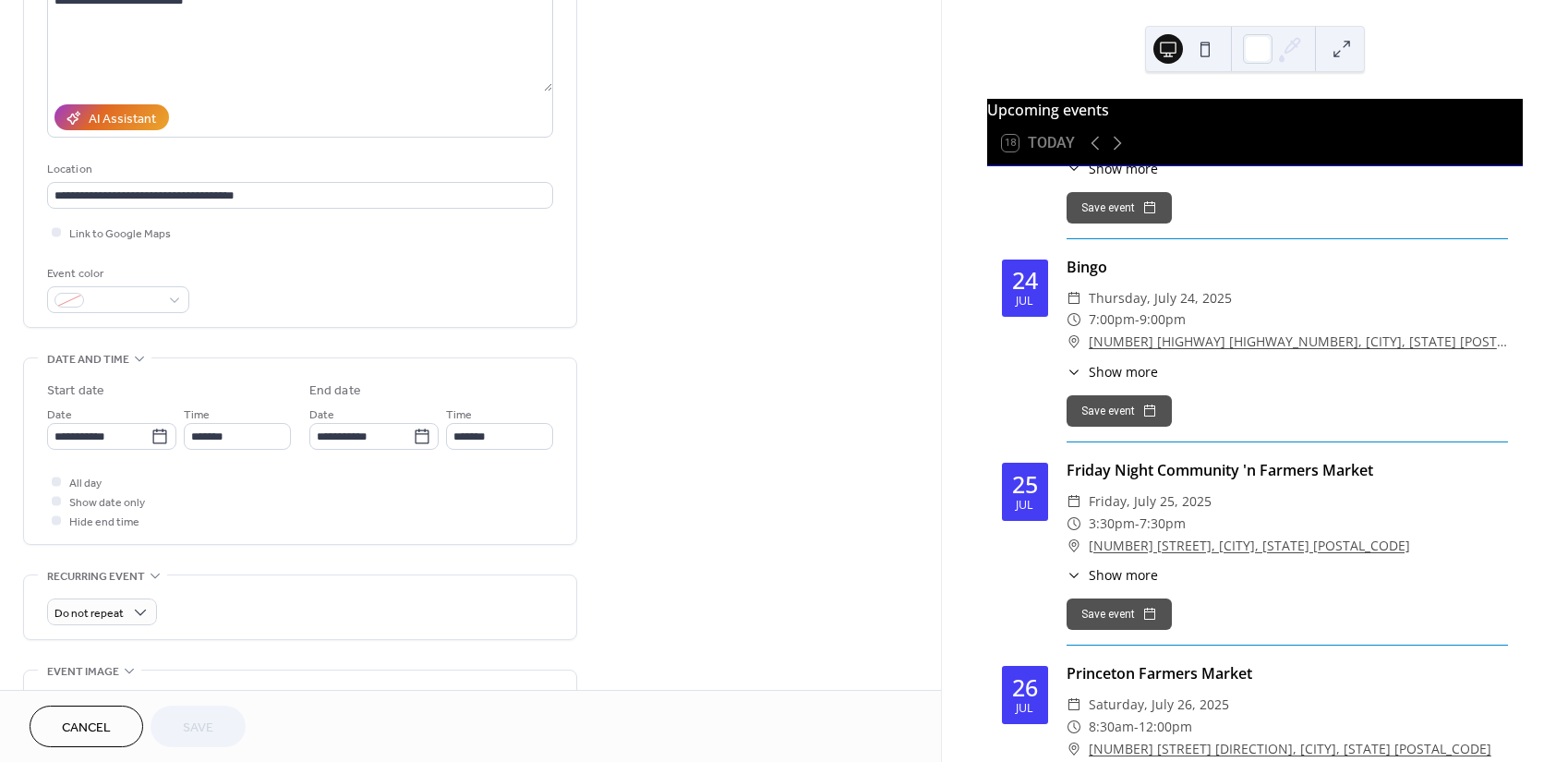 scroll, scrollTop: 246, scrollLeft: 0, axis: vertical 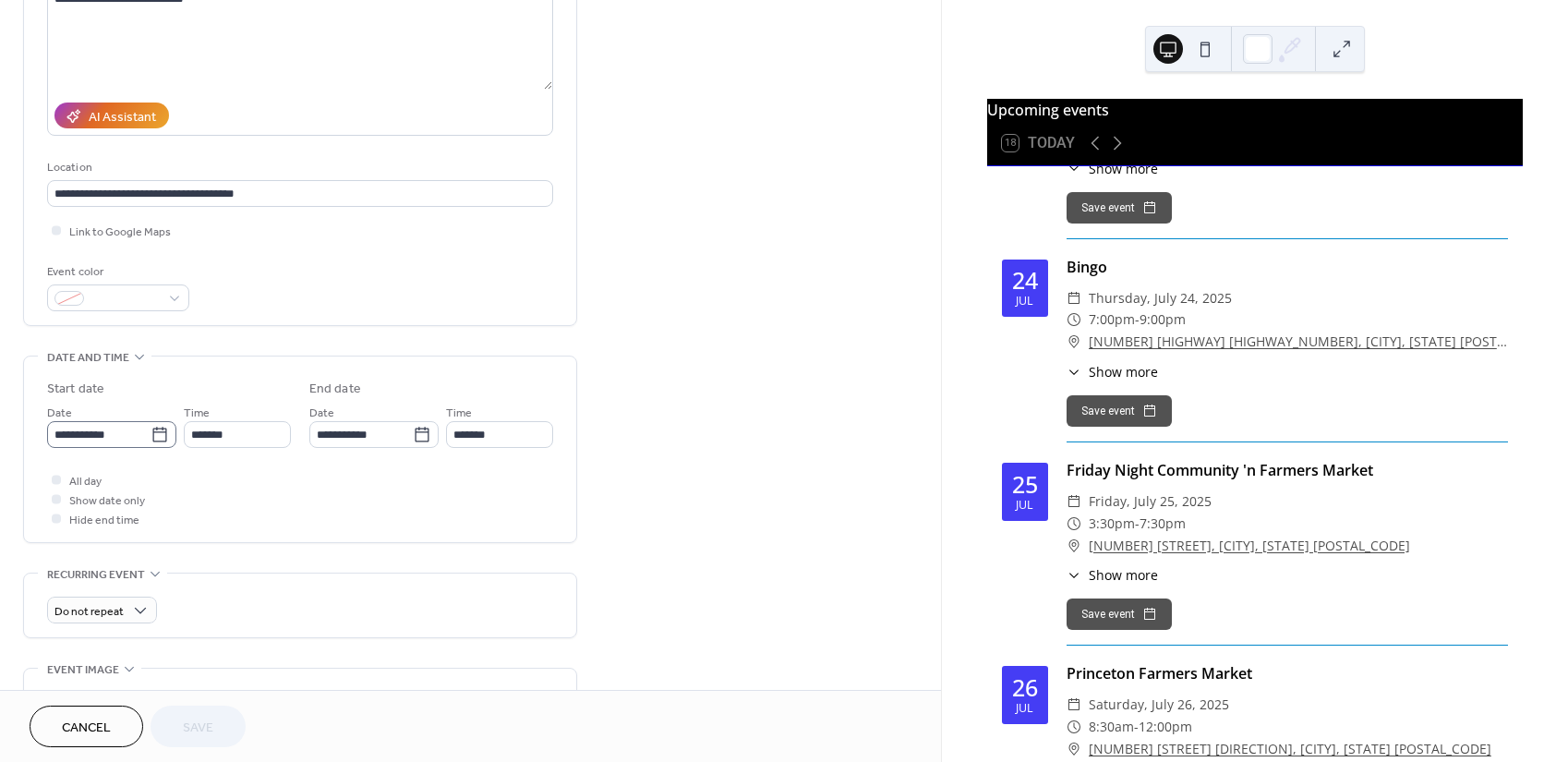 click 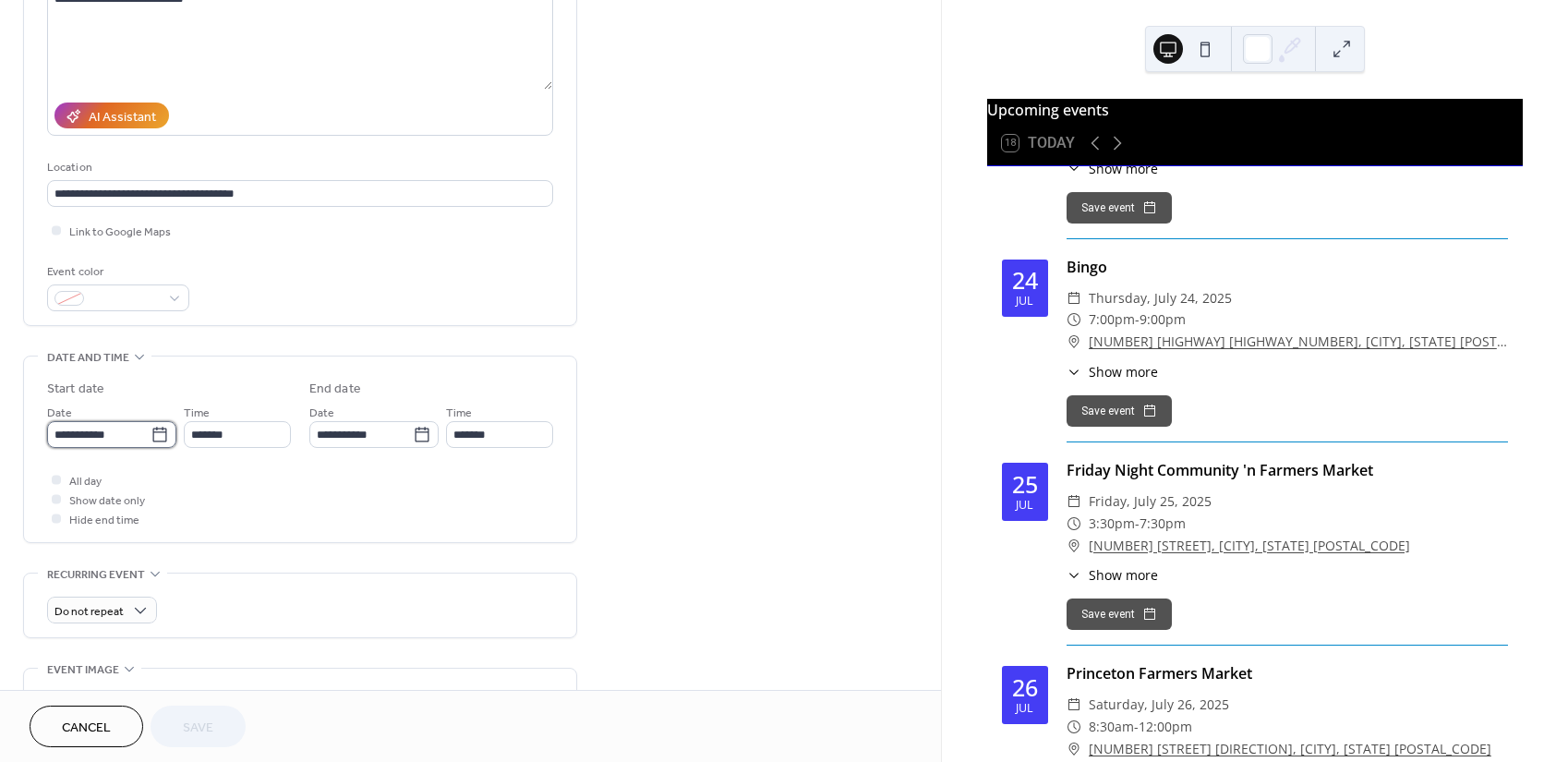 click on "**********" at bounding box center (99, 434) 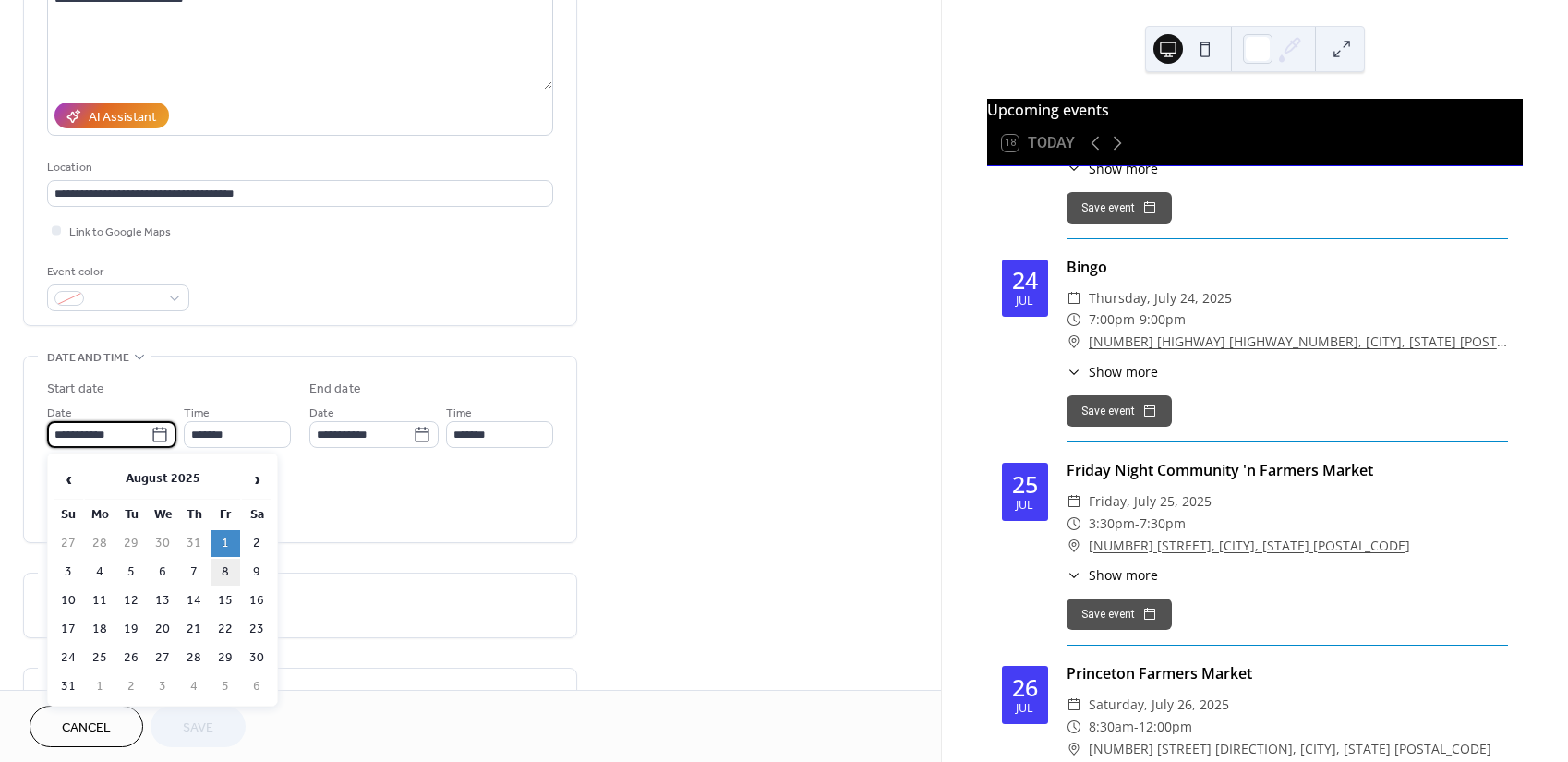 click on "8" at bounding box center [225, 572] 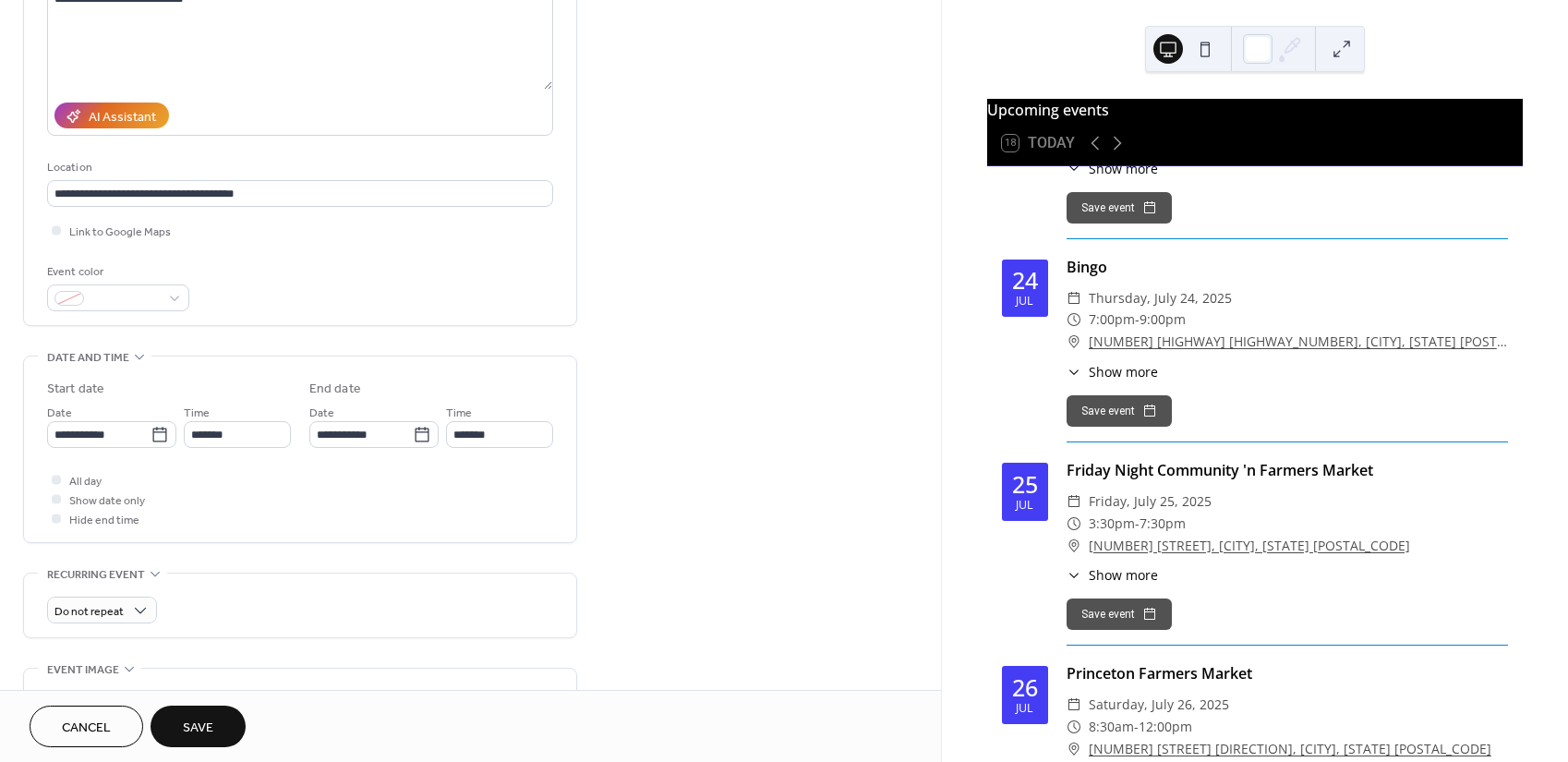 click on "Save" at bounding box center (198, 728) 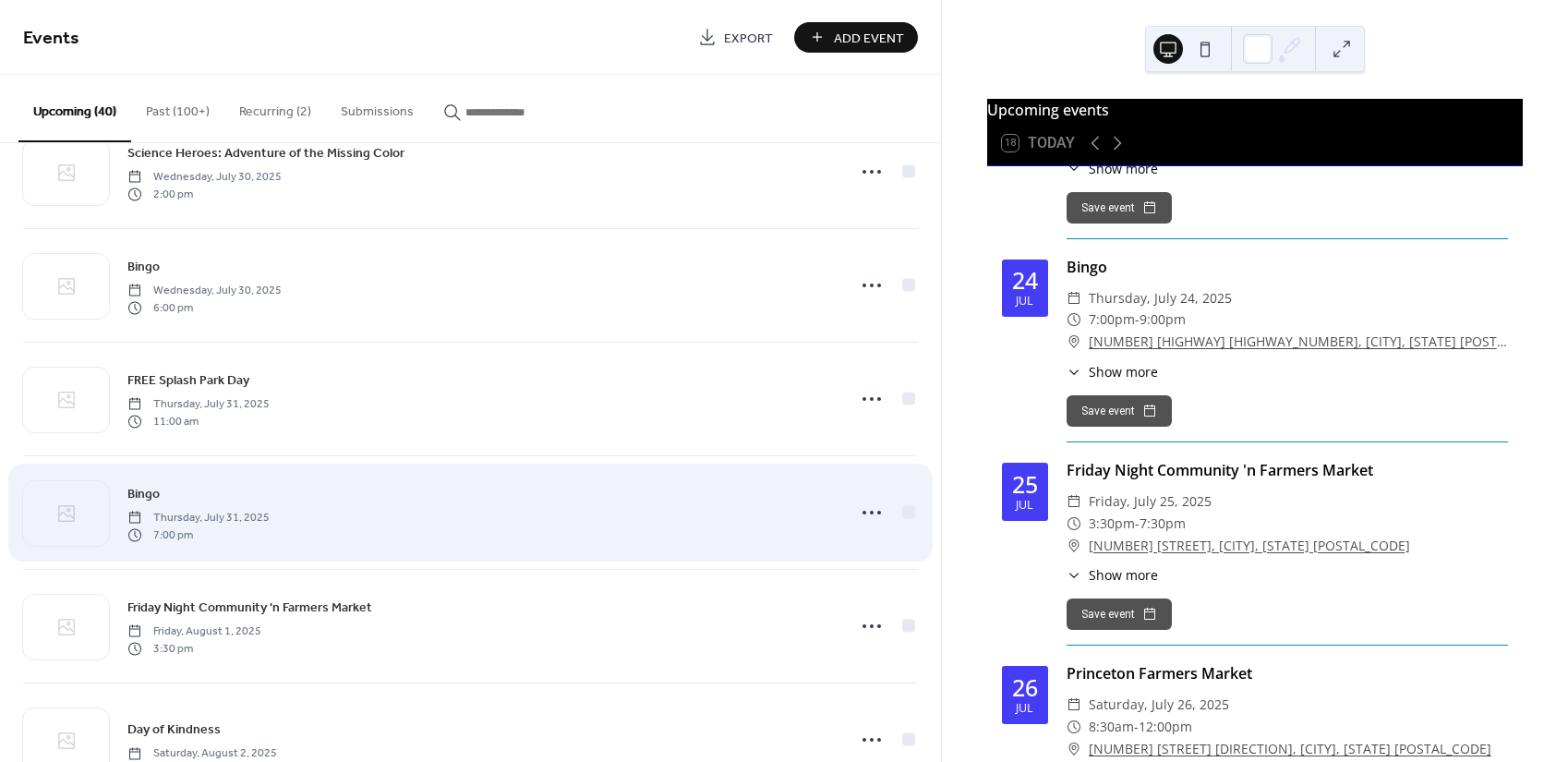 scroll, scrollTop: 2852, scrollLeft: 0, axis: vertical 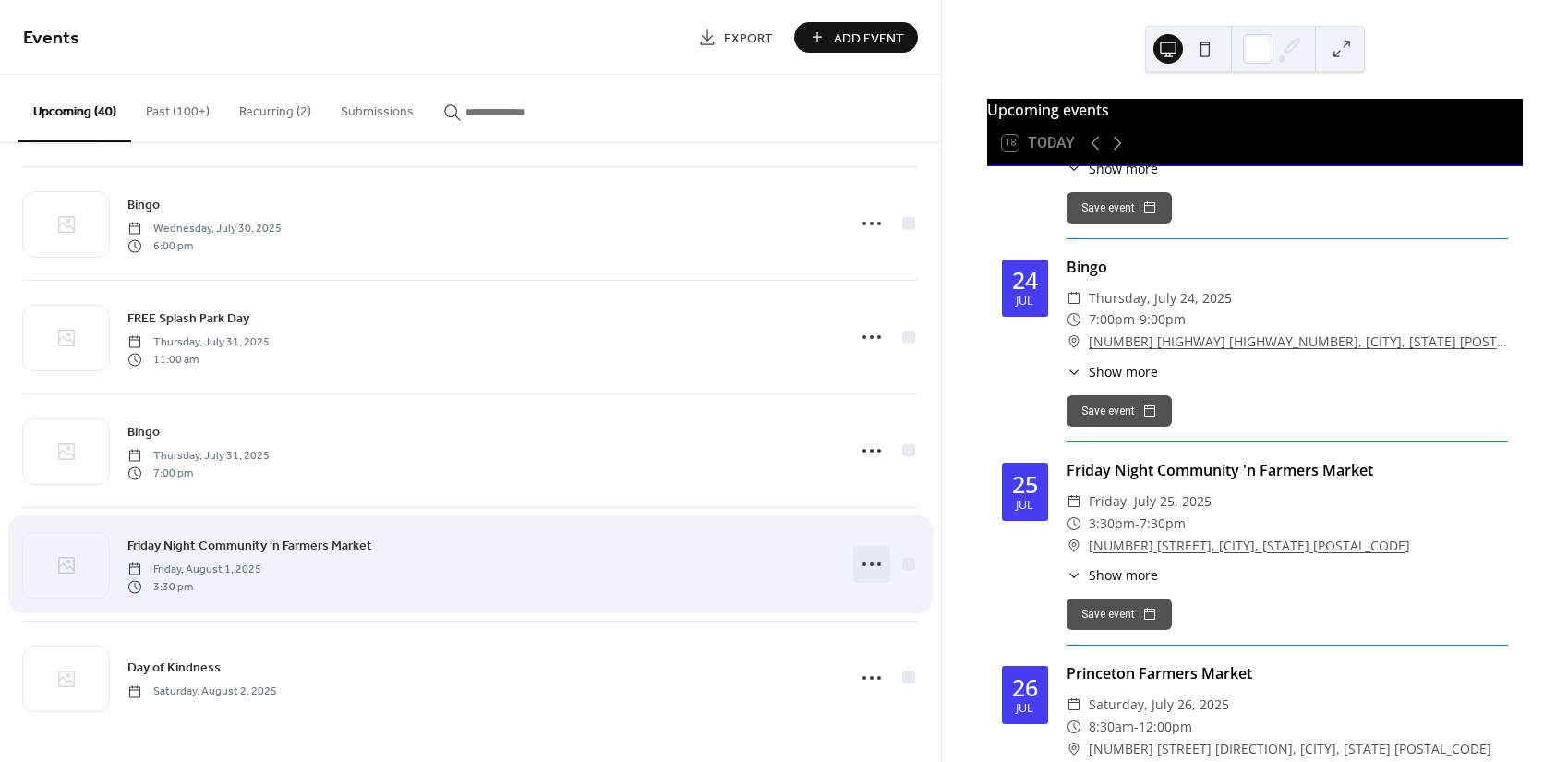 click 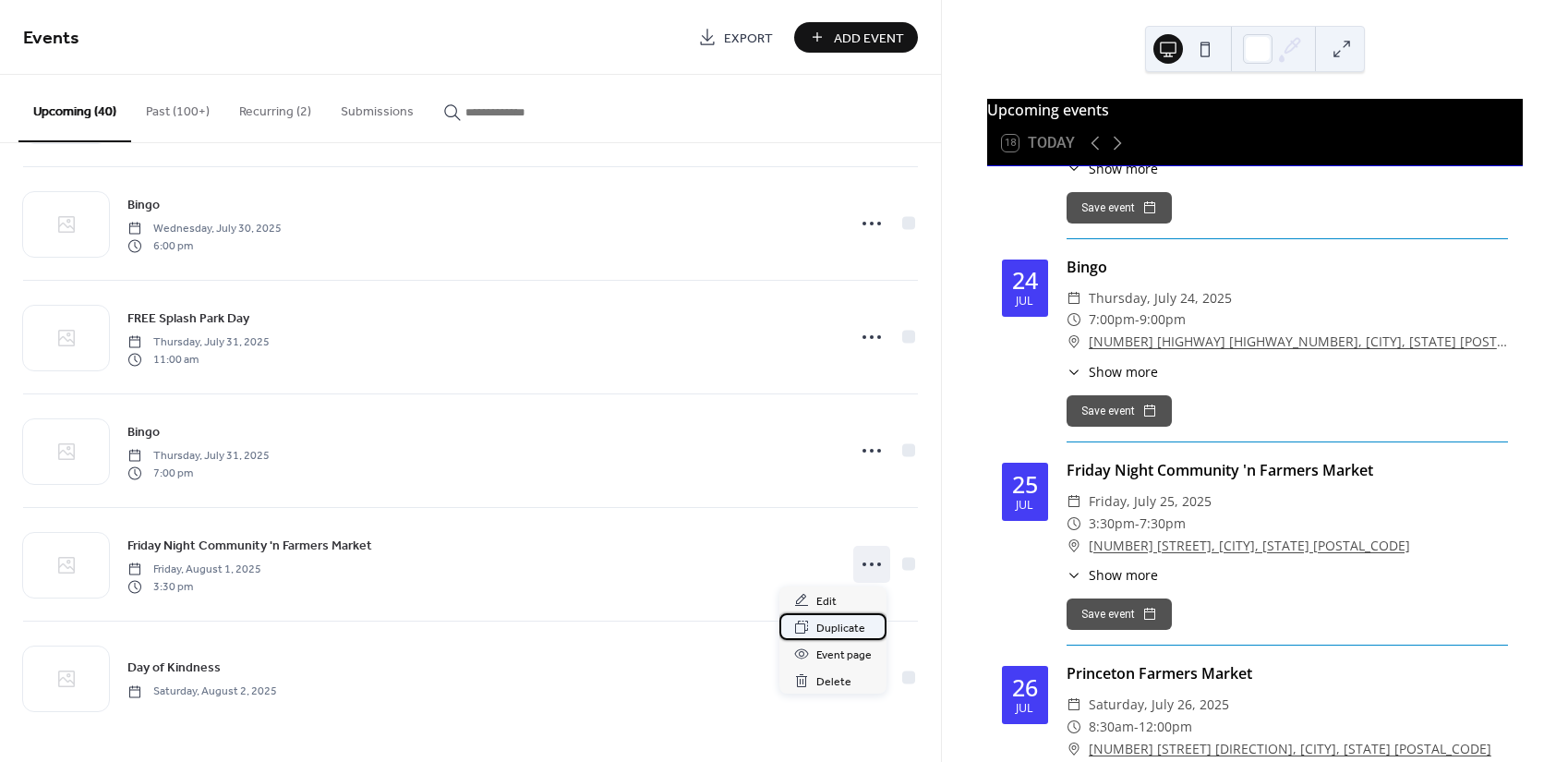 click on "Duplicate" at bounding box center [840, 628] 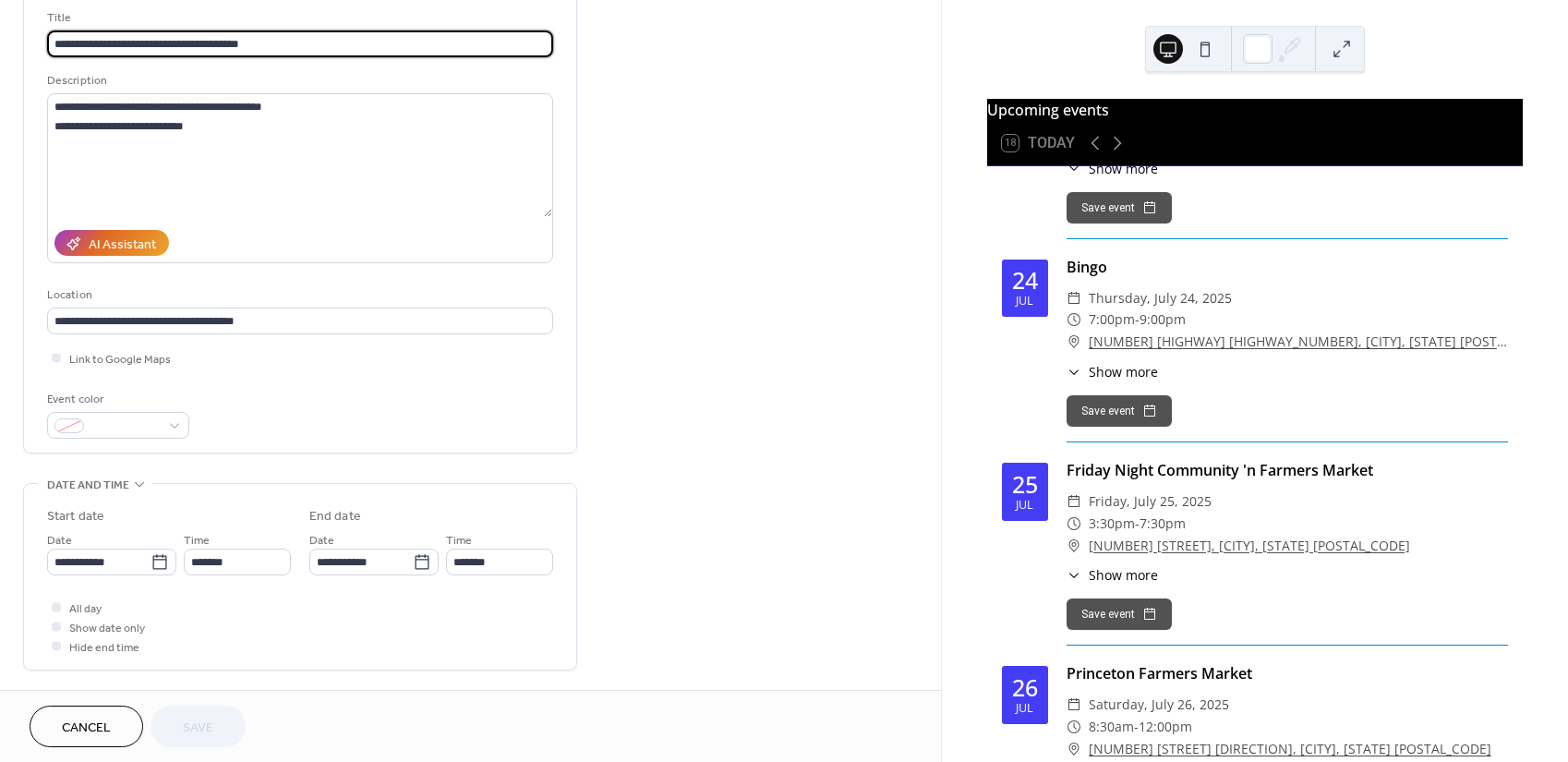 scroll, scrollTop: 123, scrollLeft: 0, axis: vertical 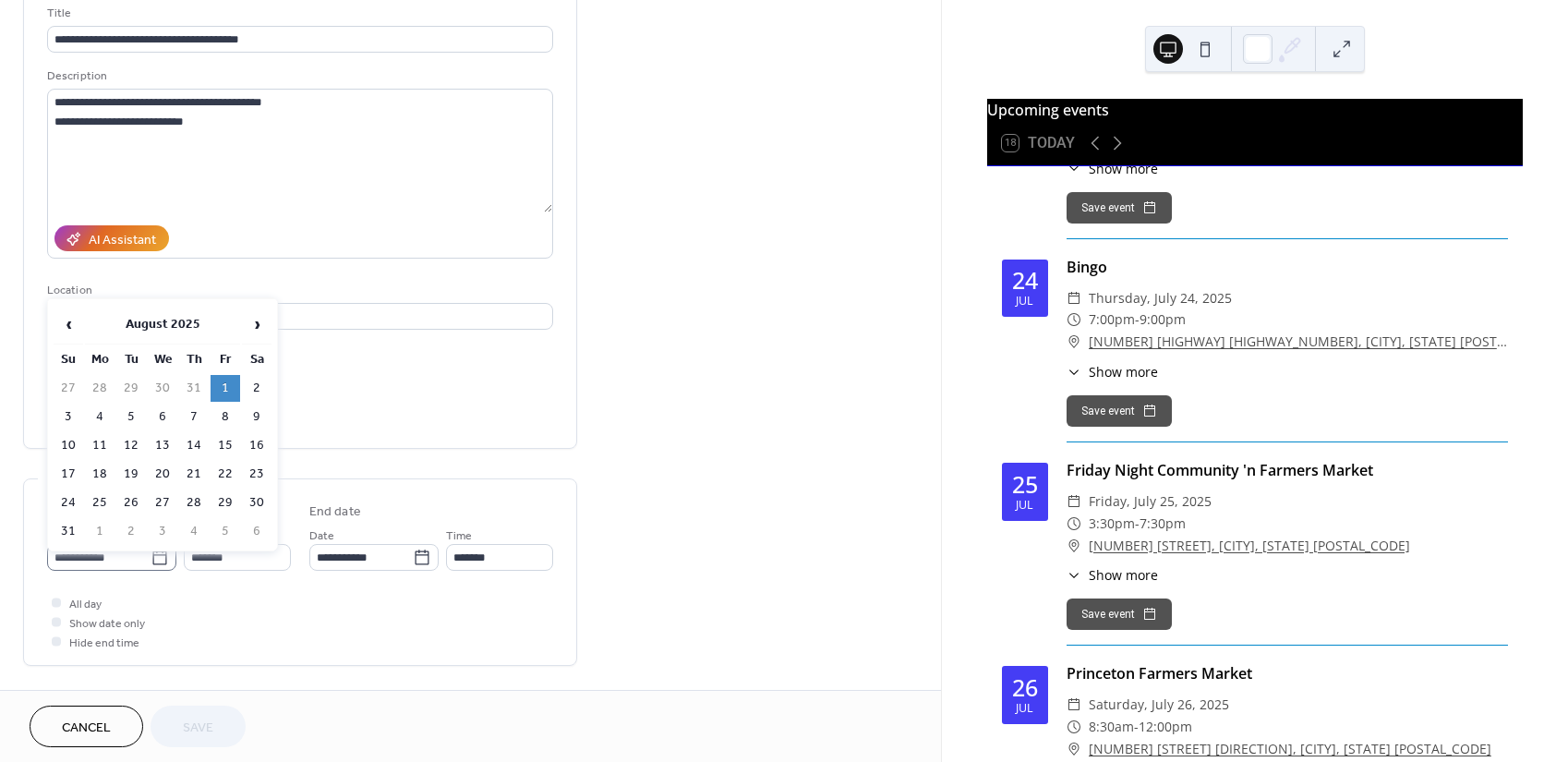 click 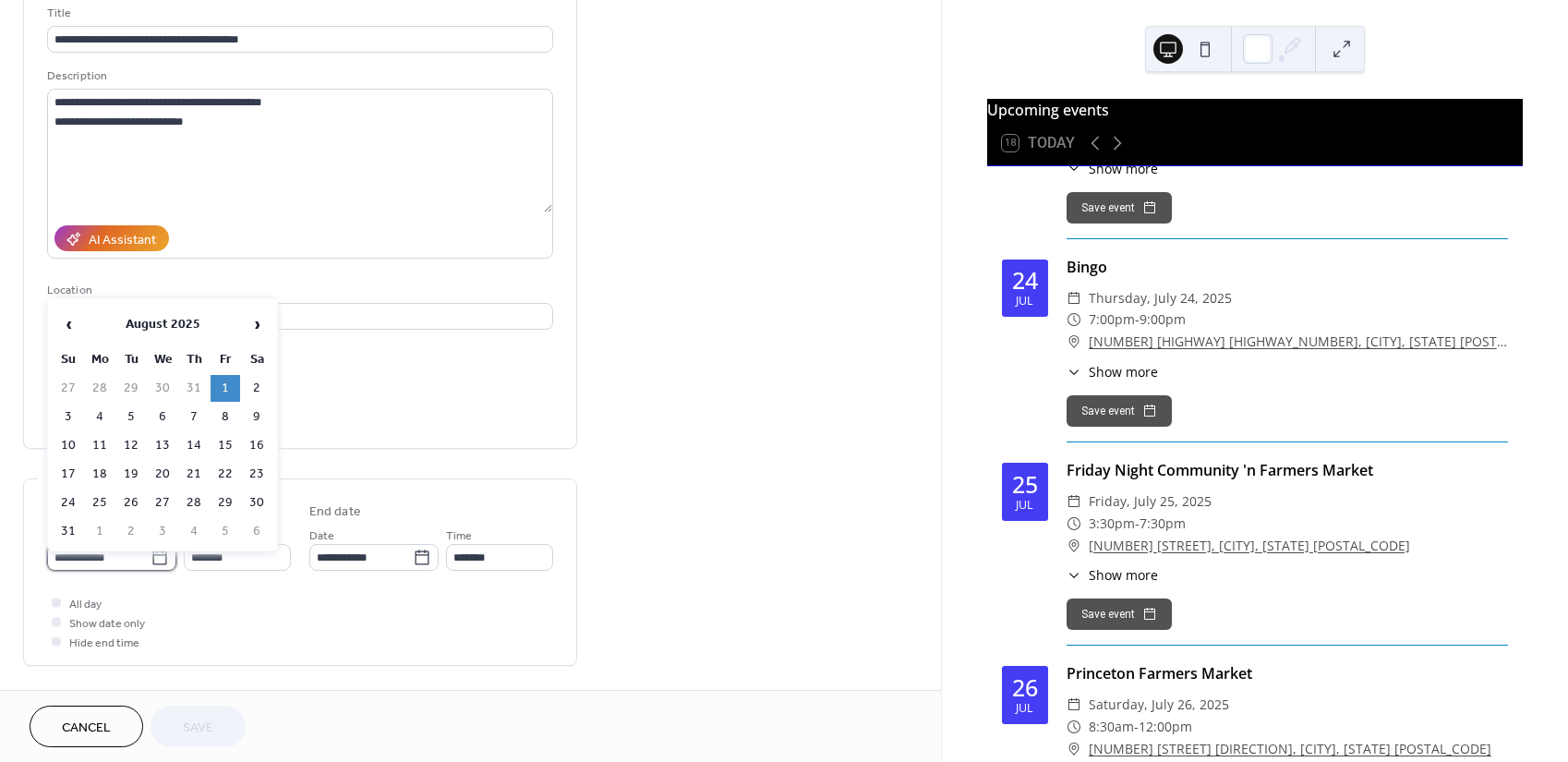 click on "**********" at bounding box center [99, 557] 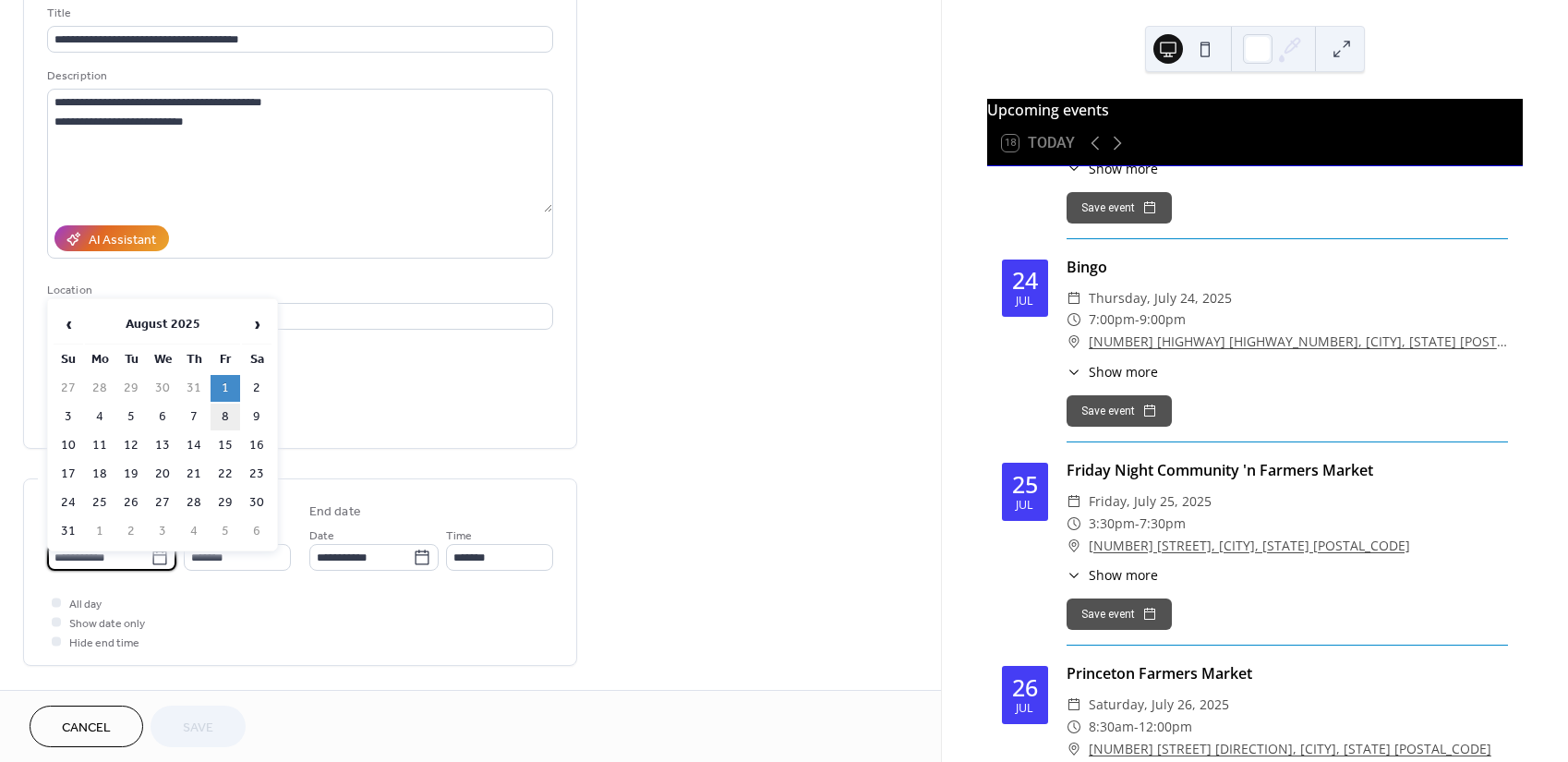 click on "8" at bounding box center (225, 417) 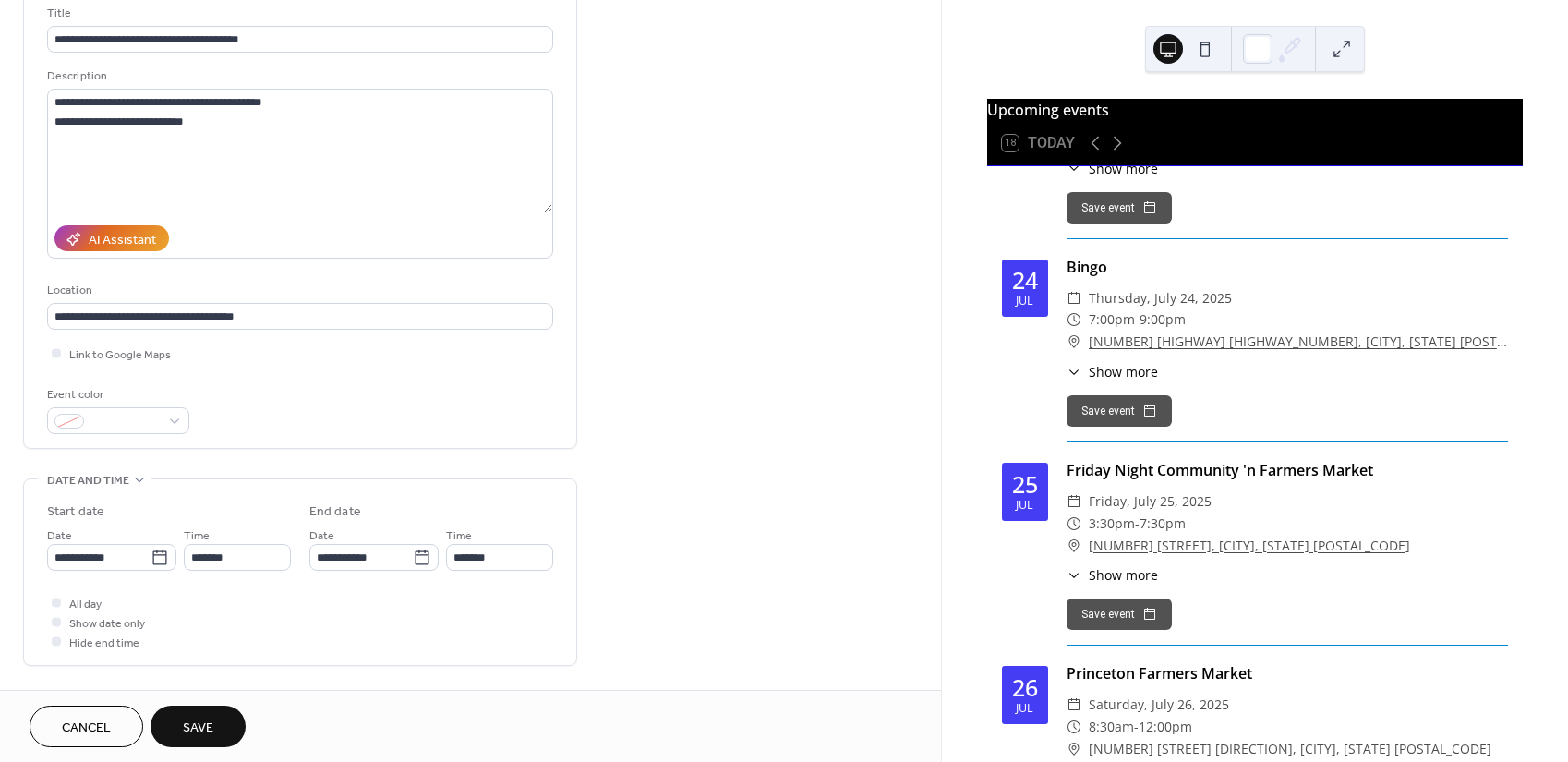 click on "Save" at bounding box center (198, 728) 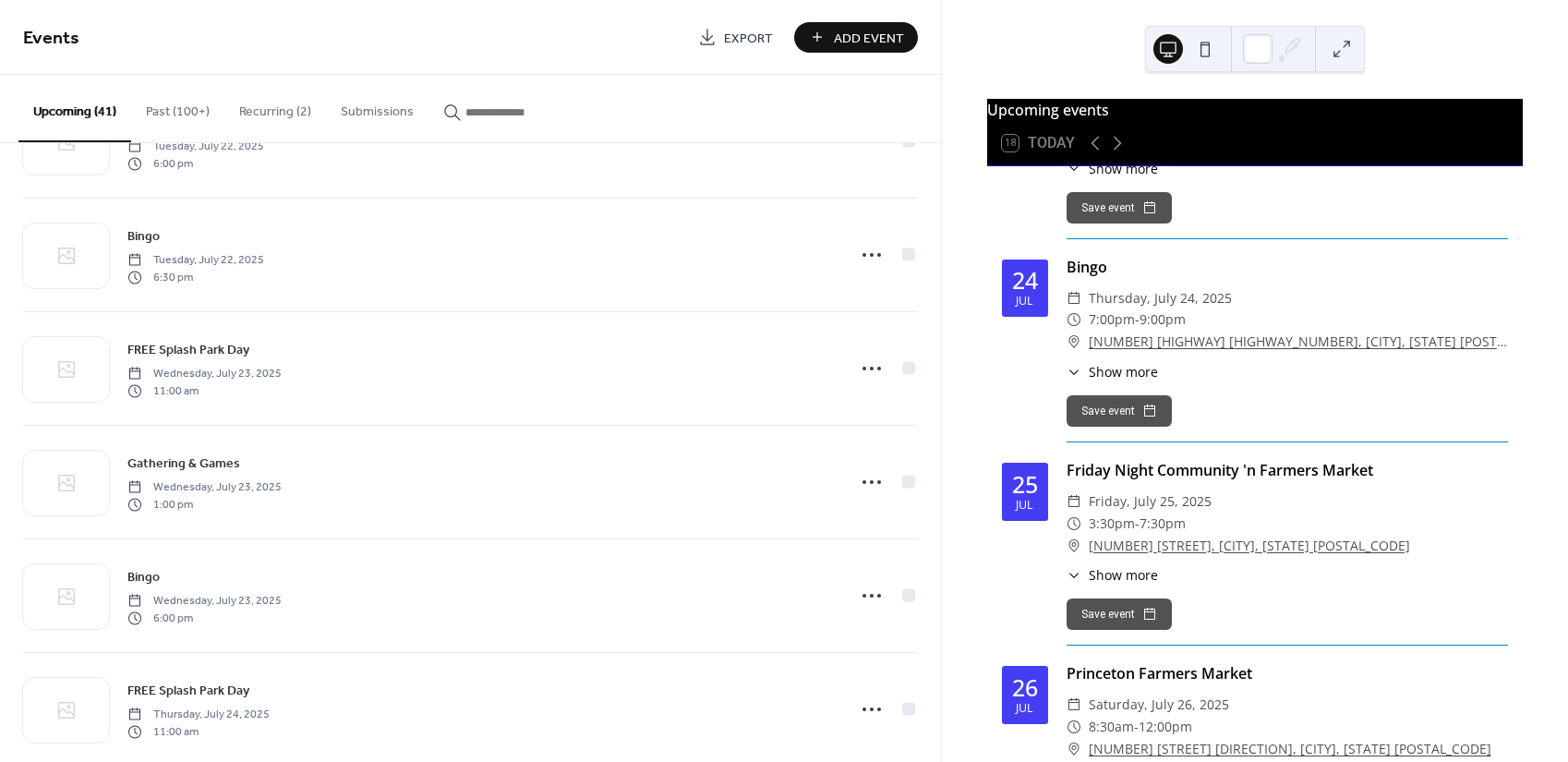 scroll, scrollTop: 0, scrollLeft: 0, axis: both 